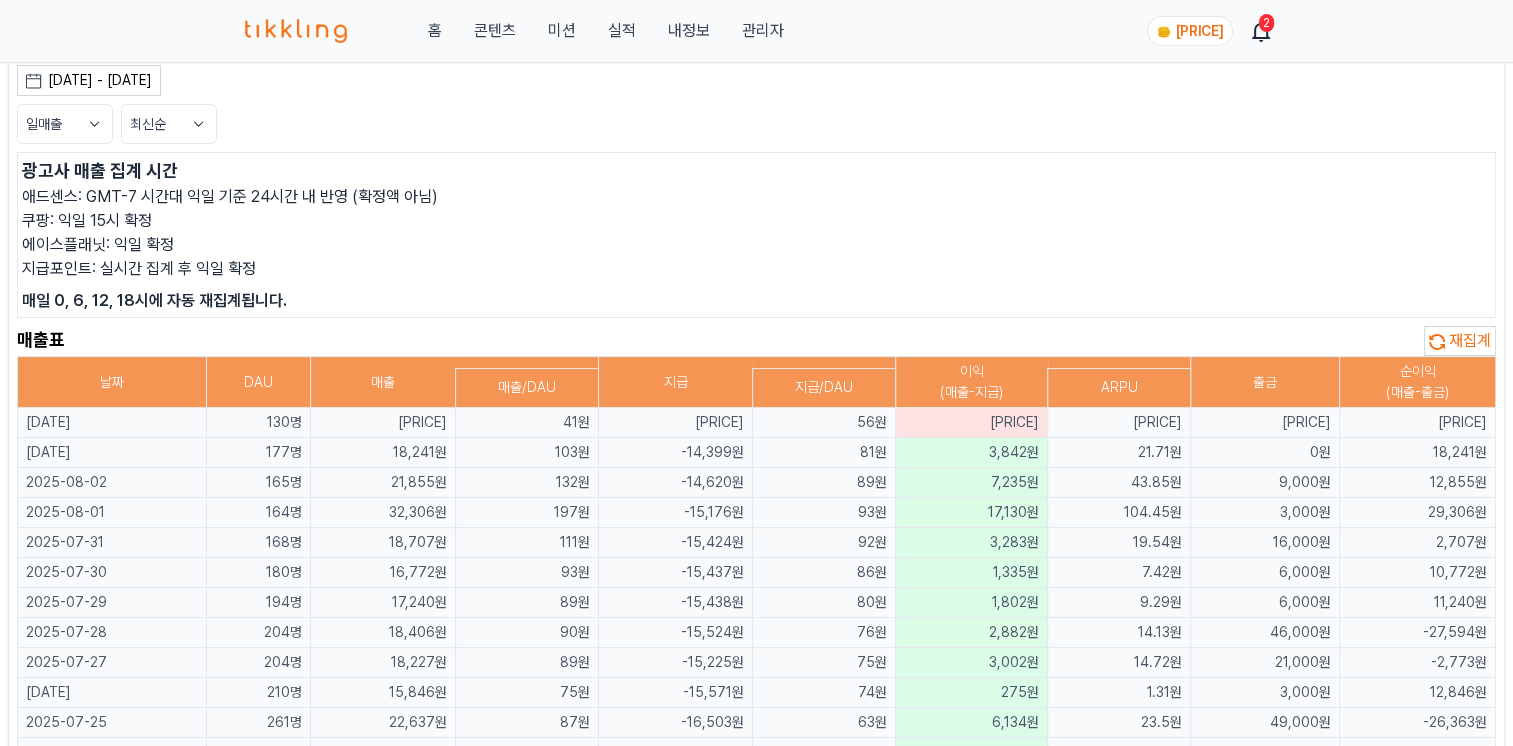 scroll, scrollTop: 0, scrollLeft: 0, axis: both 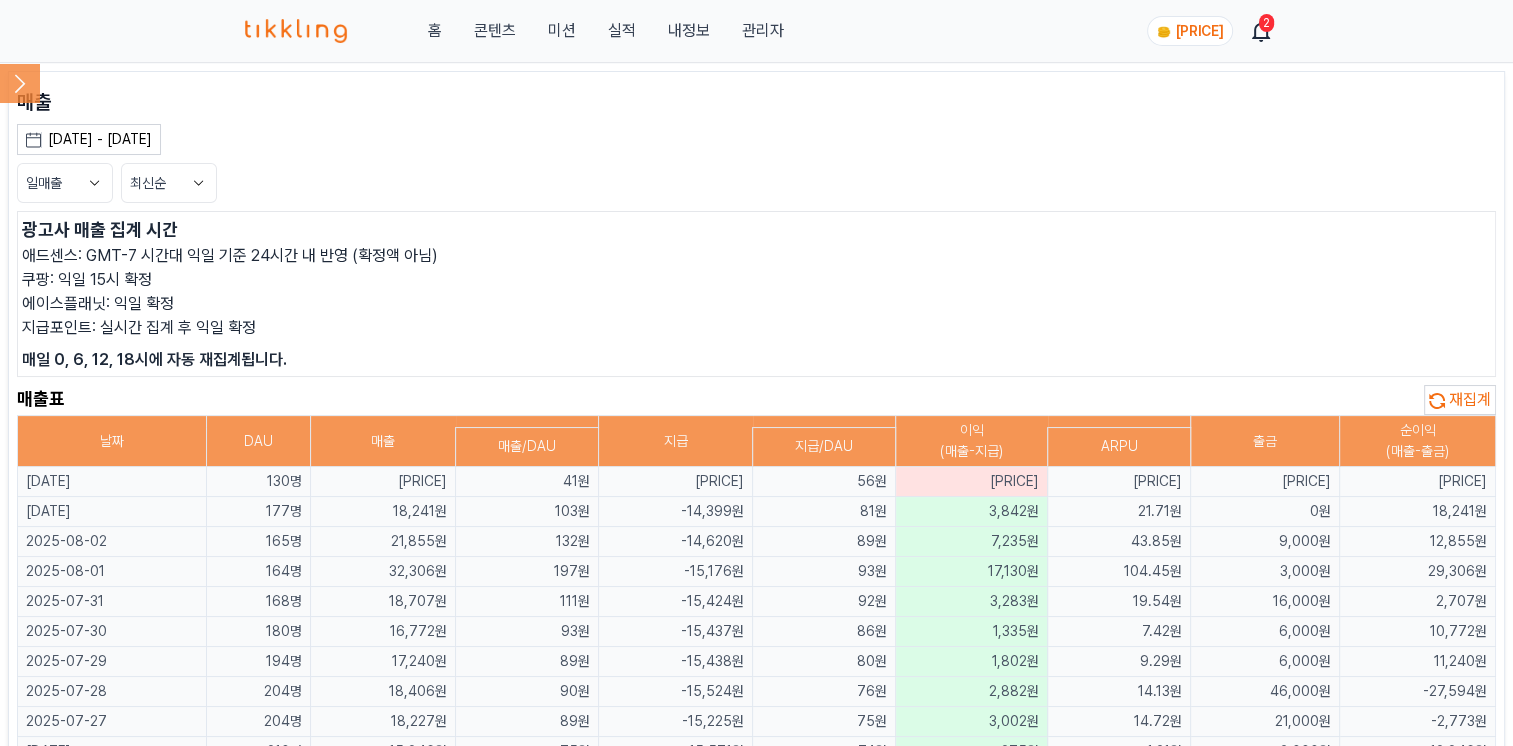 click on "재집계" at bounding box center [1470, 399] 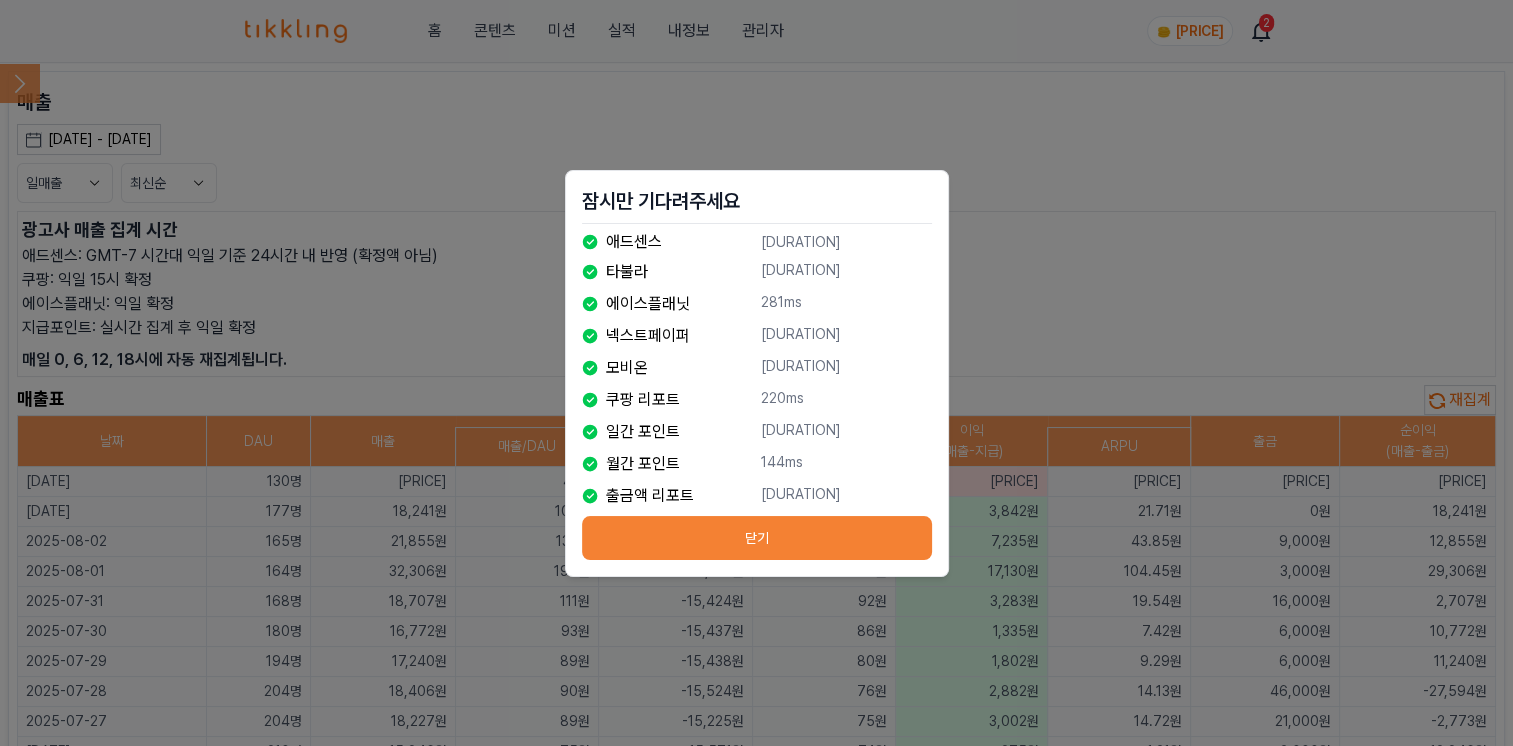 click on "닫기" at bounding box center (757, 538) 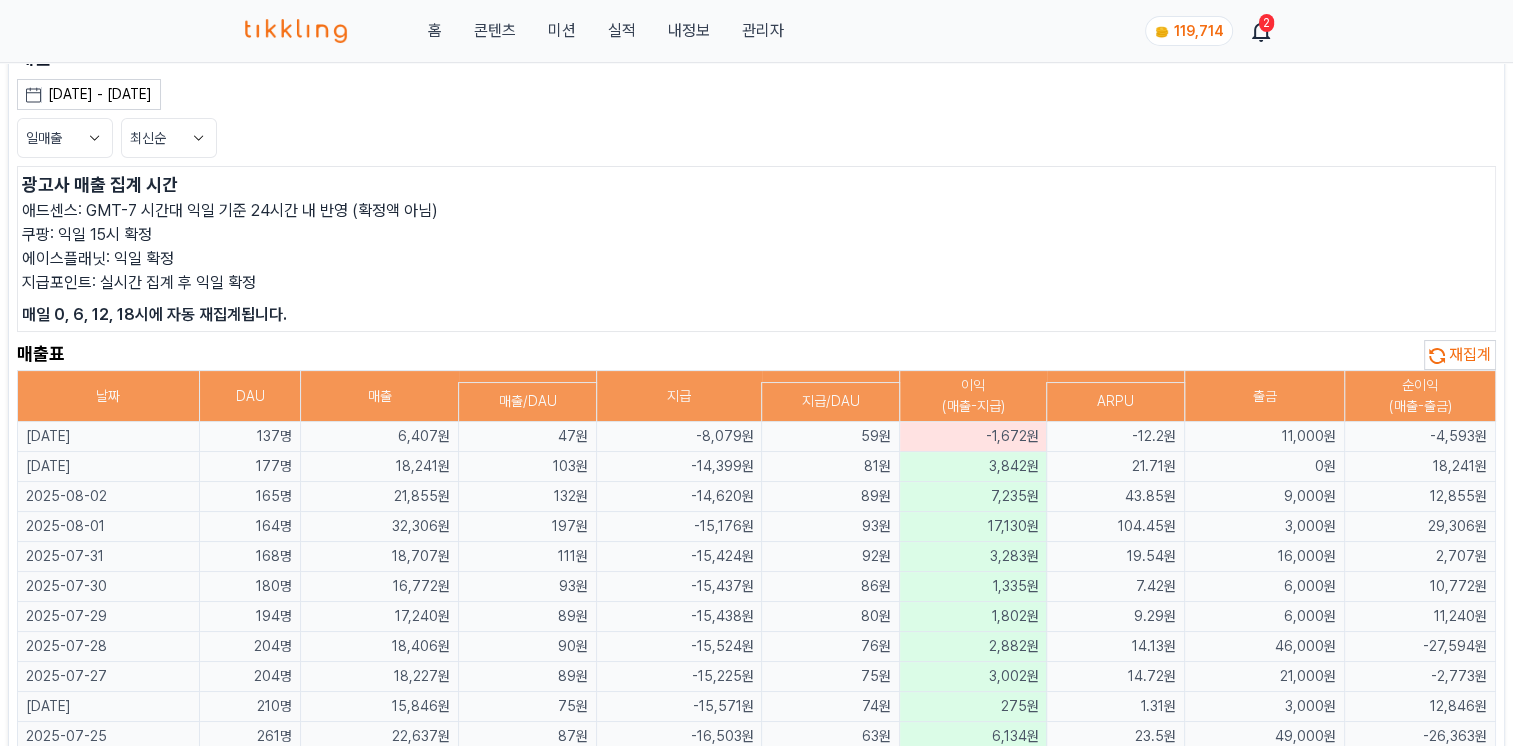 scroll, scrollTop: 0, scrollLeft: 0, axis: both 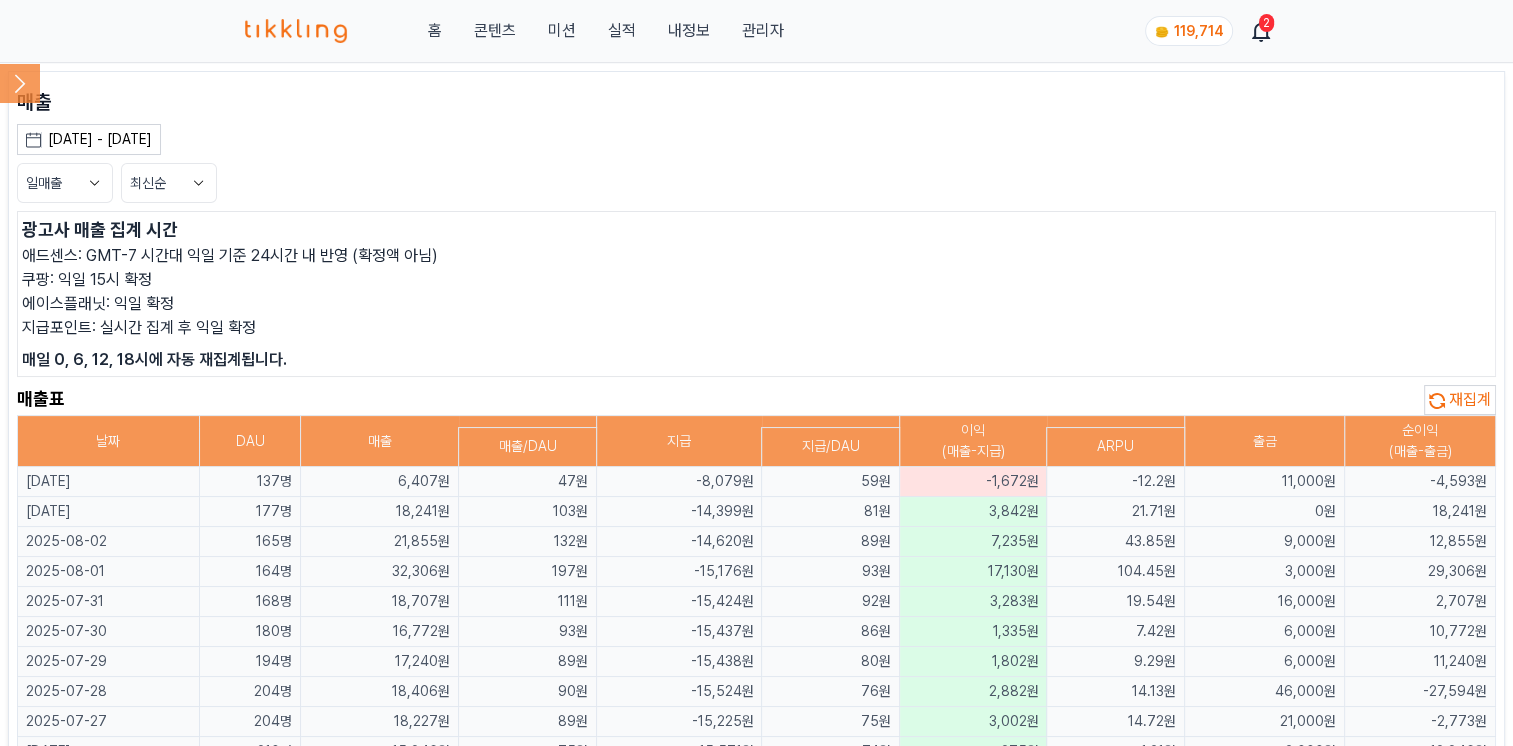click on "[DATE] - [DATE]" at bounding box center [100, 139] 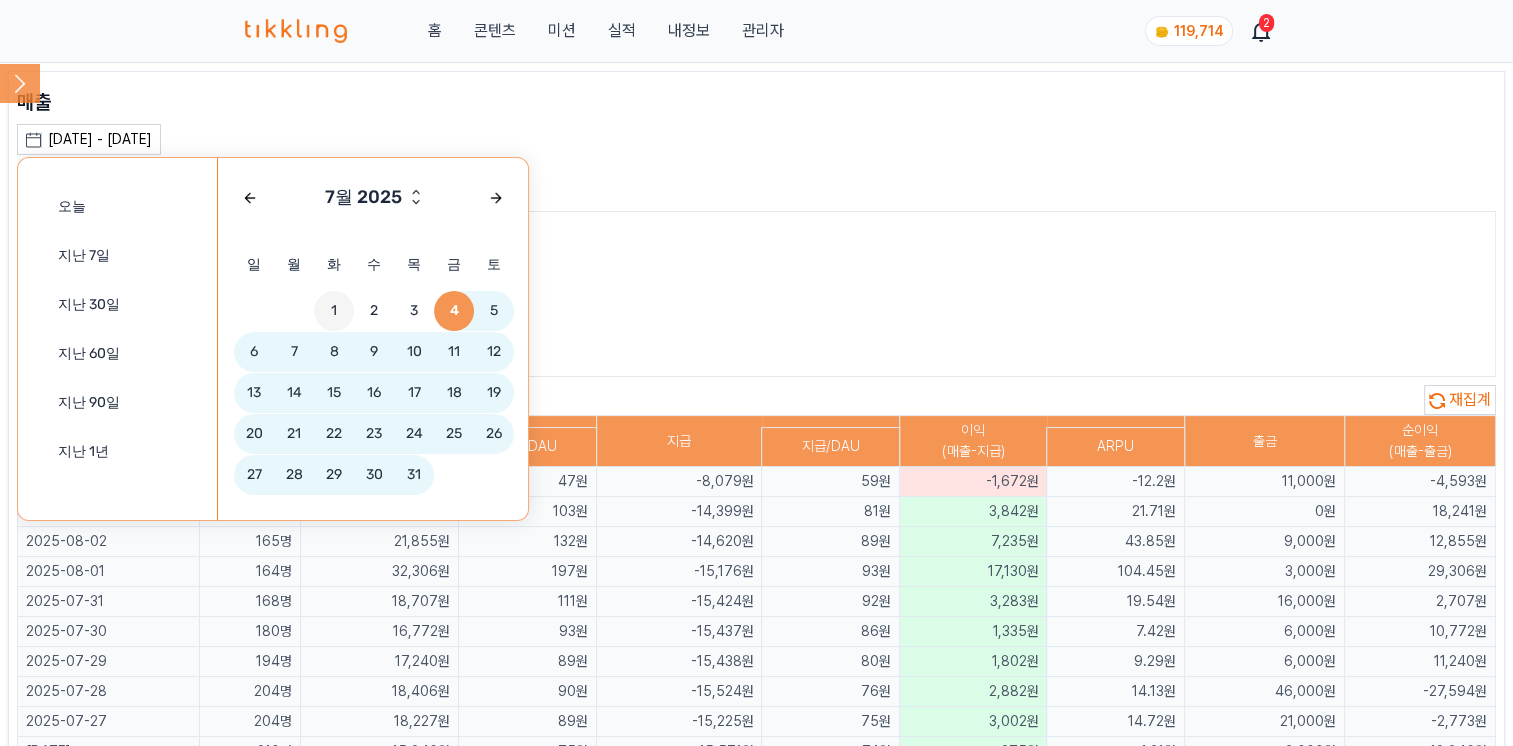 click on "1" at bounding box center [334, 311] 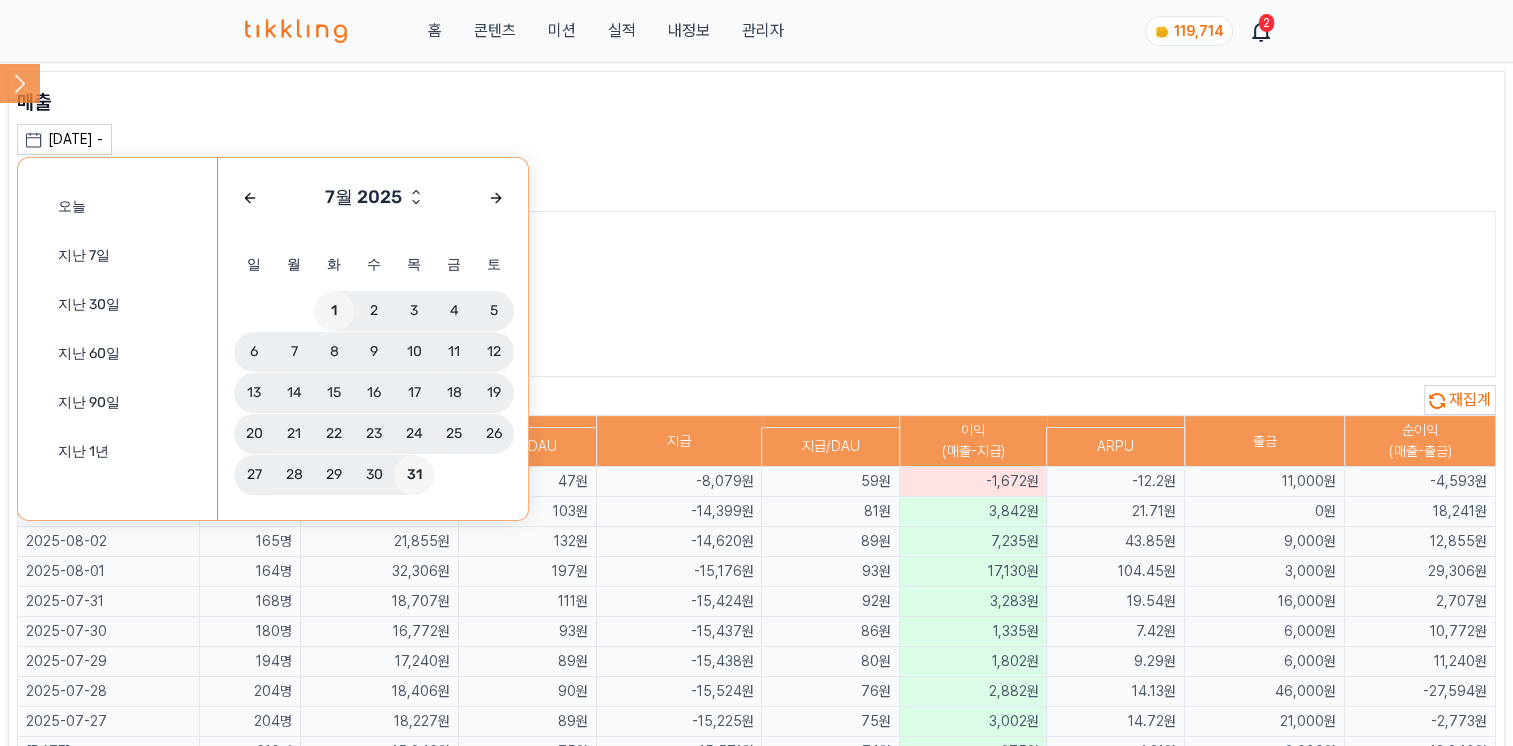 click on "31" at bounding box center (414, 475) 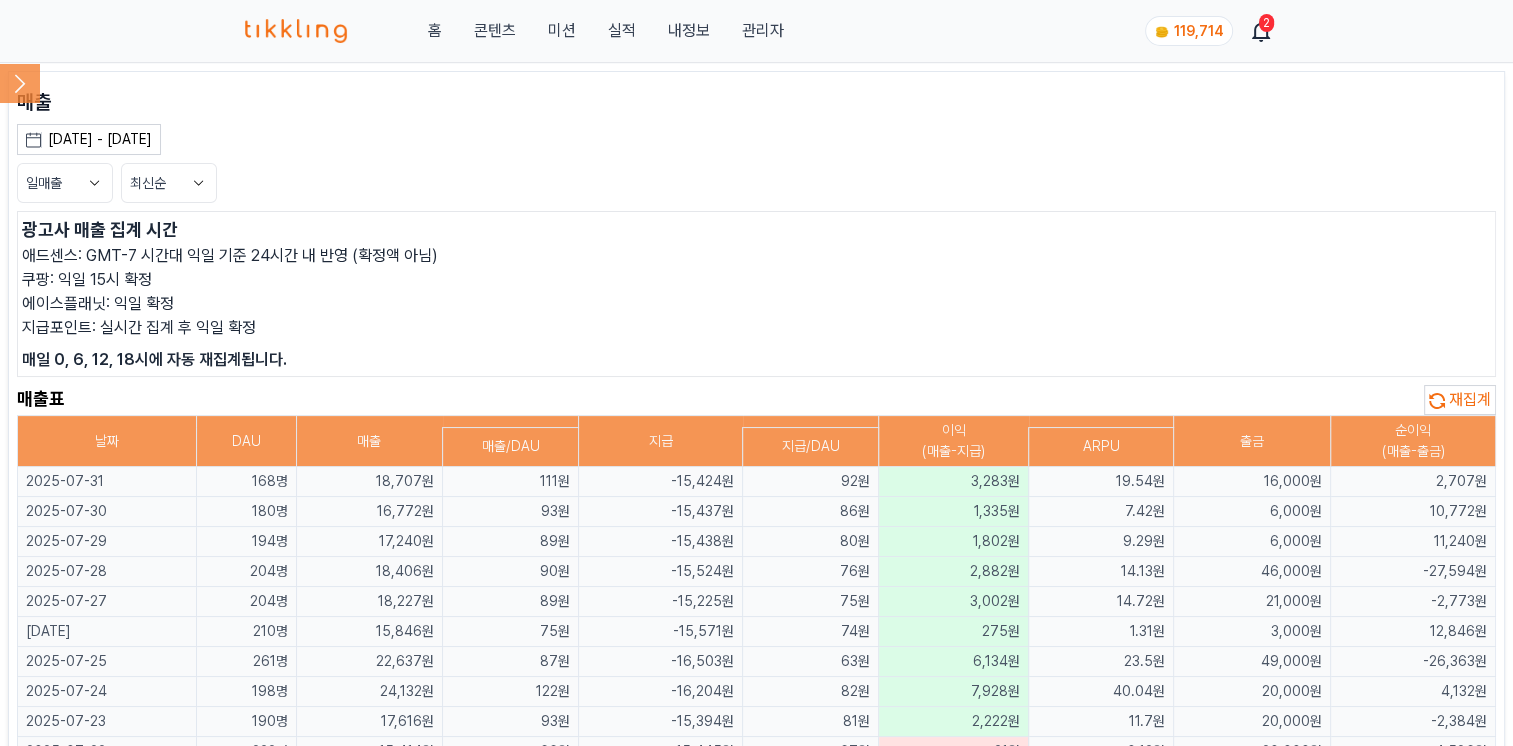 click on "일매출" at bounding box center [65, 183] 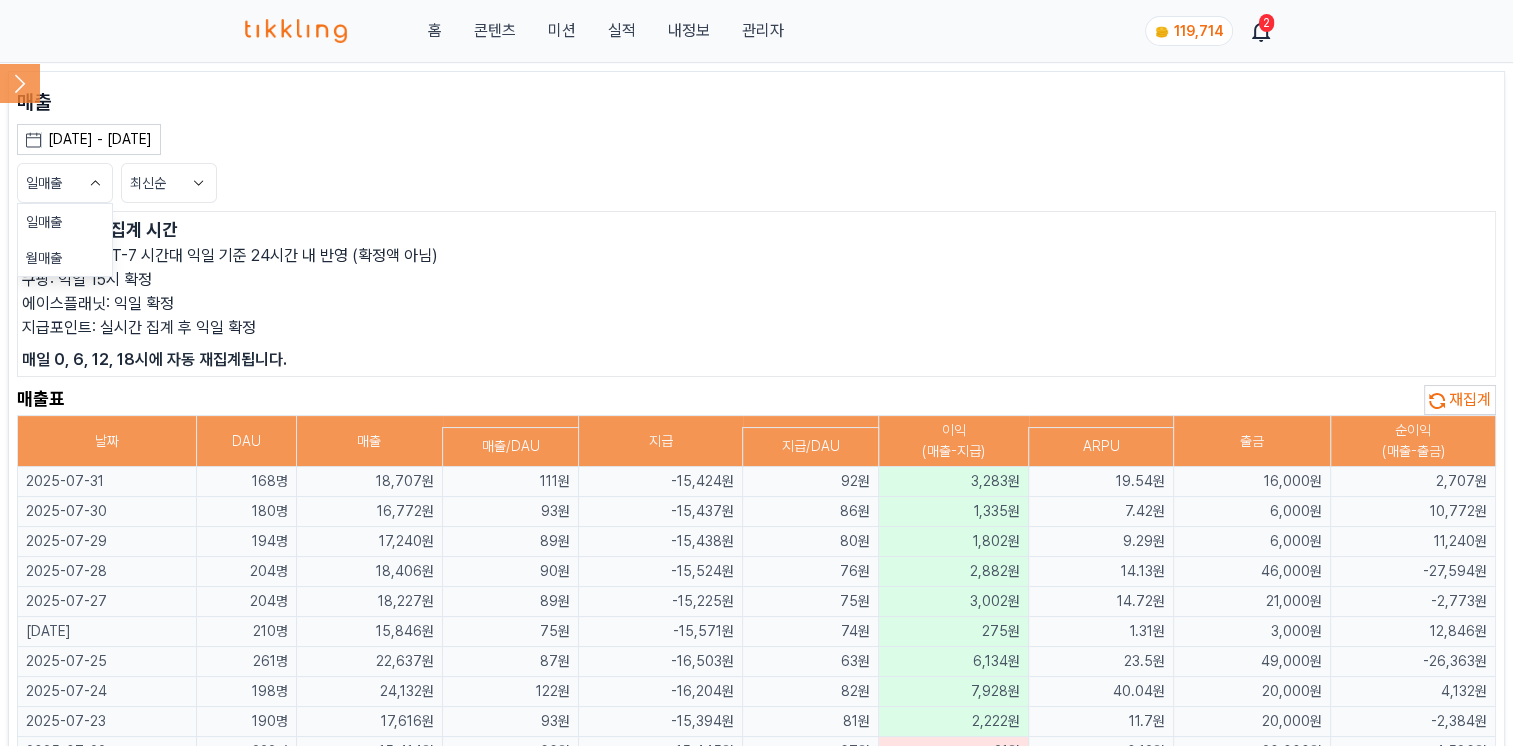 click on "월매출" at bounding box center [65, 258] 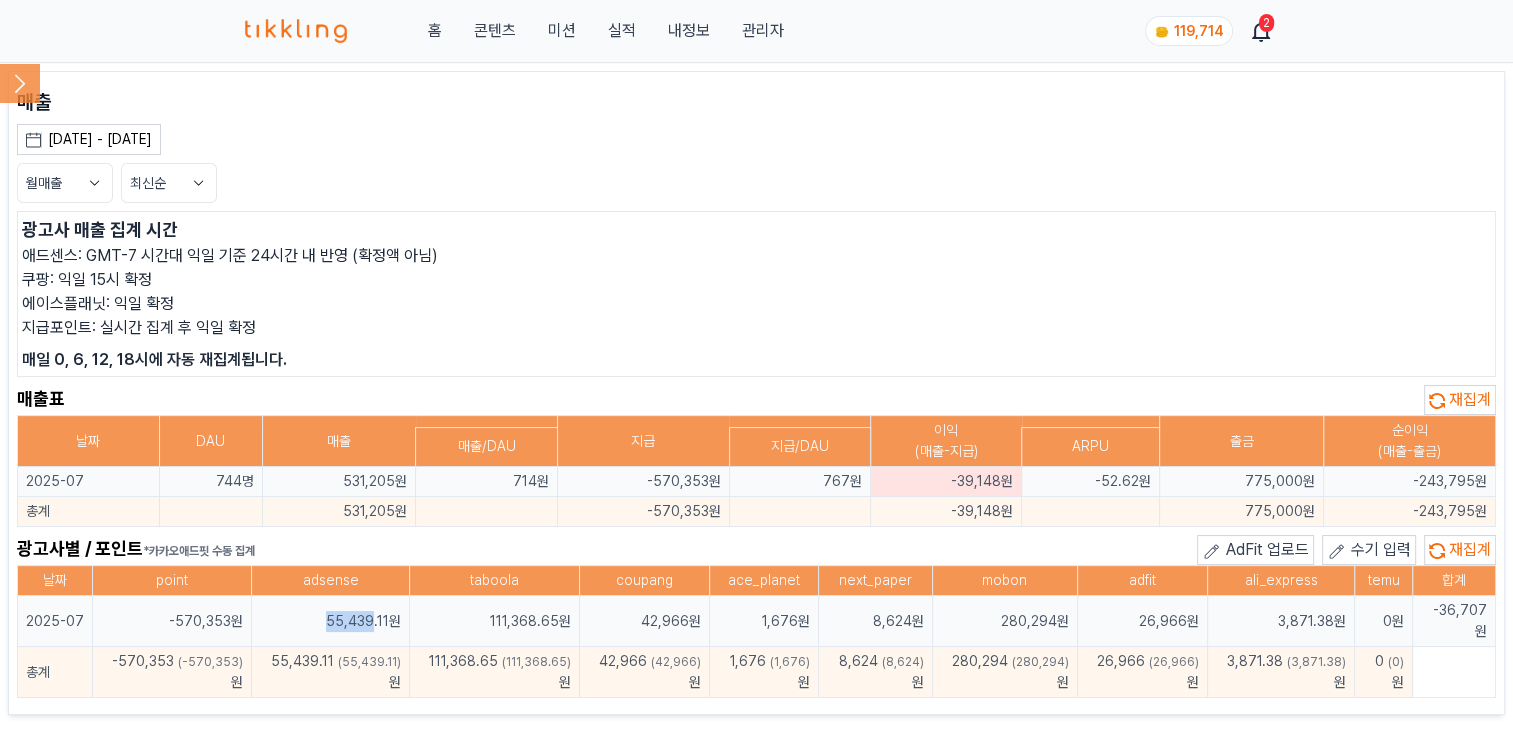 drag, startPoint x: 323, startPoint y: 609, endPoint x: 368, endPoint y: 609, distance: 45 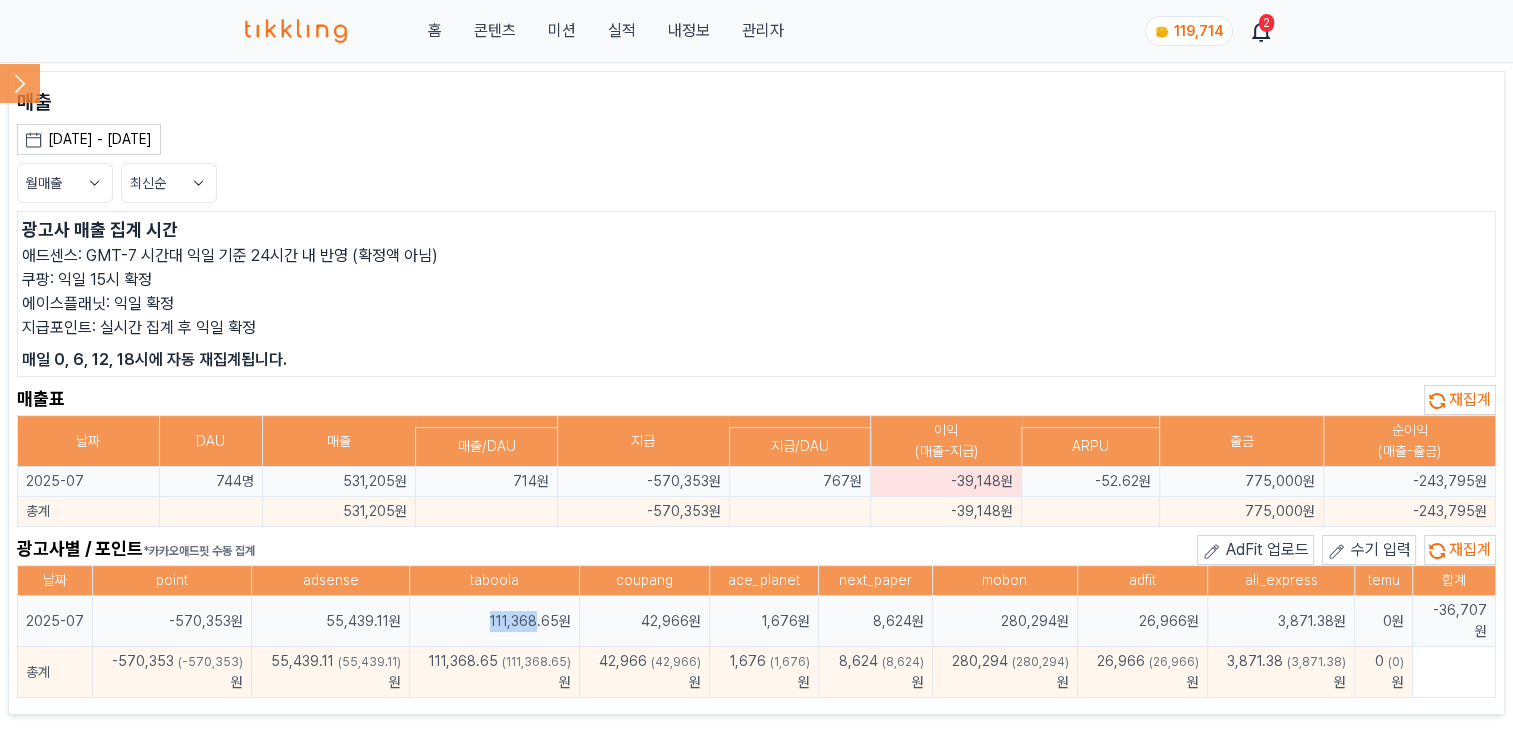 drag, startPoint x: 532, startPoint y: 610, endPoint x: 487, endPoint y: 611, distance: 45.01111 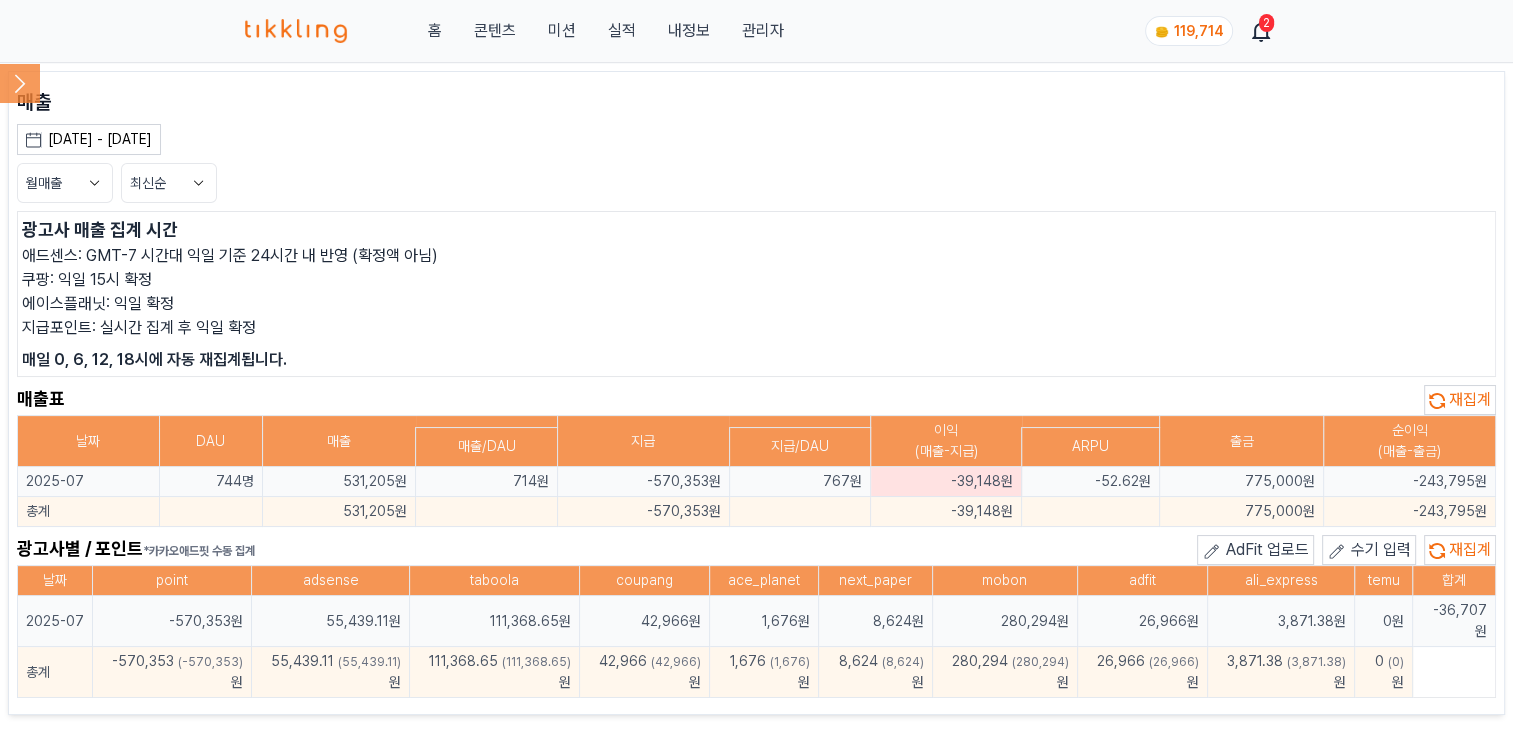 click on "taboola" at bounding box center (495, 581) 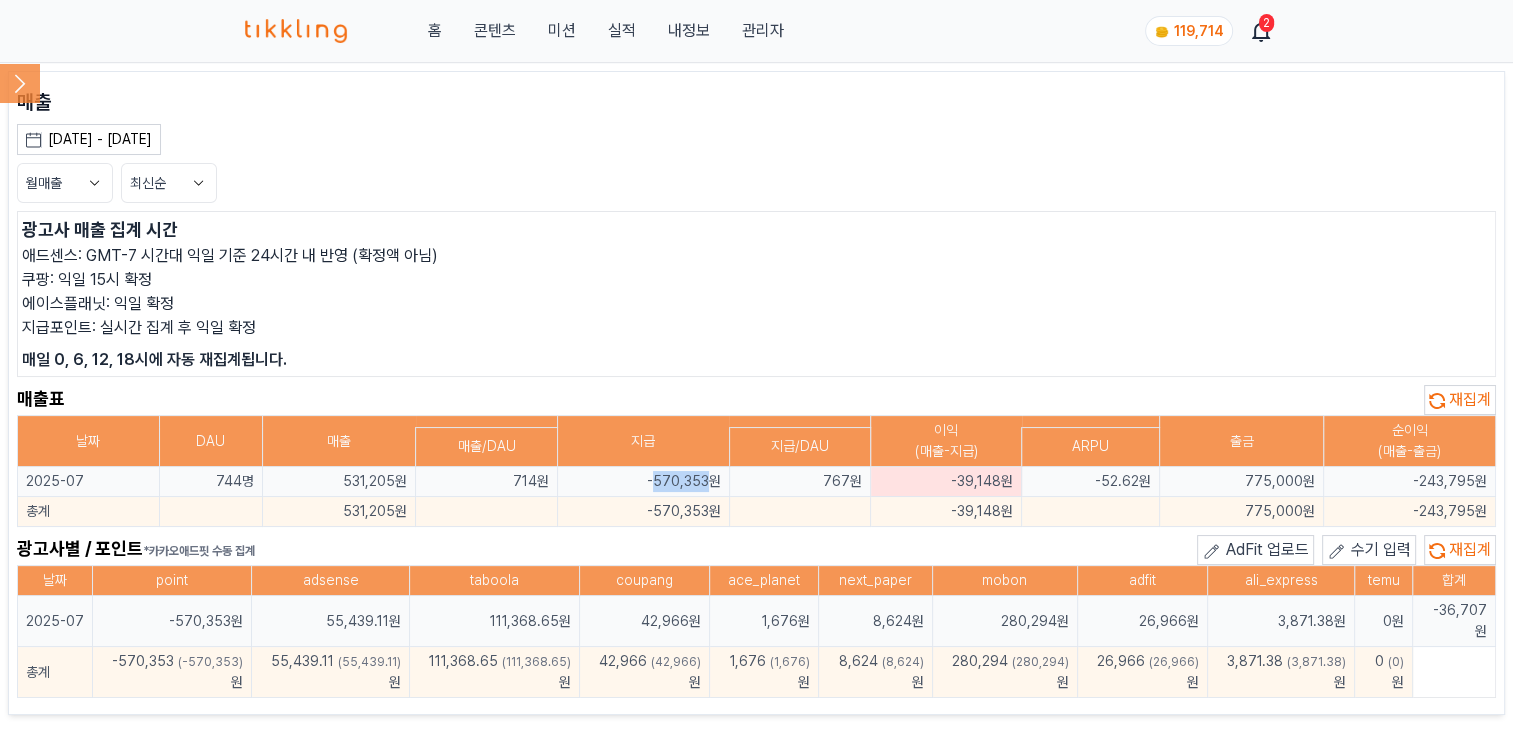 drag, startPoint x: 655, startPoint y: 479, endPoint x: 707, endPoint y: 478, distance: 52.009613 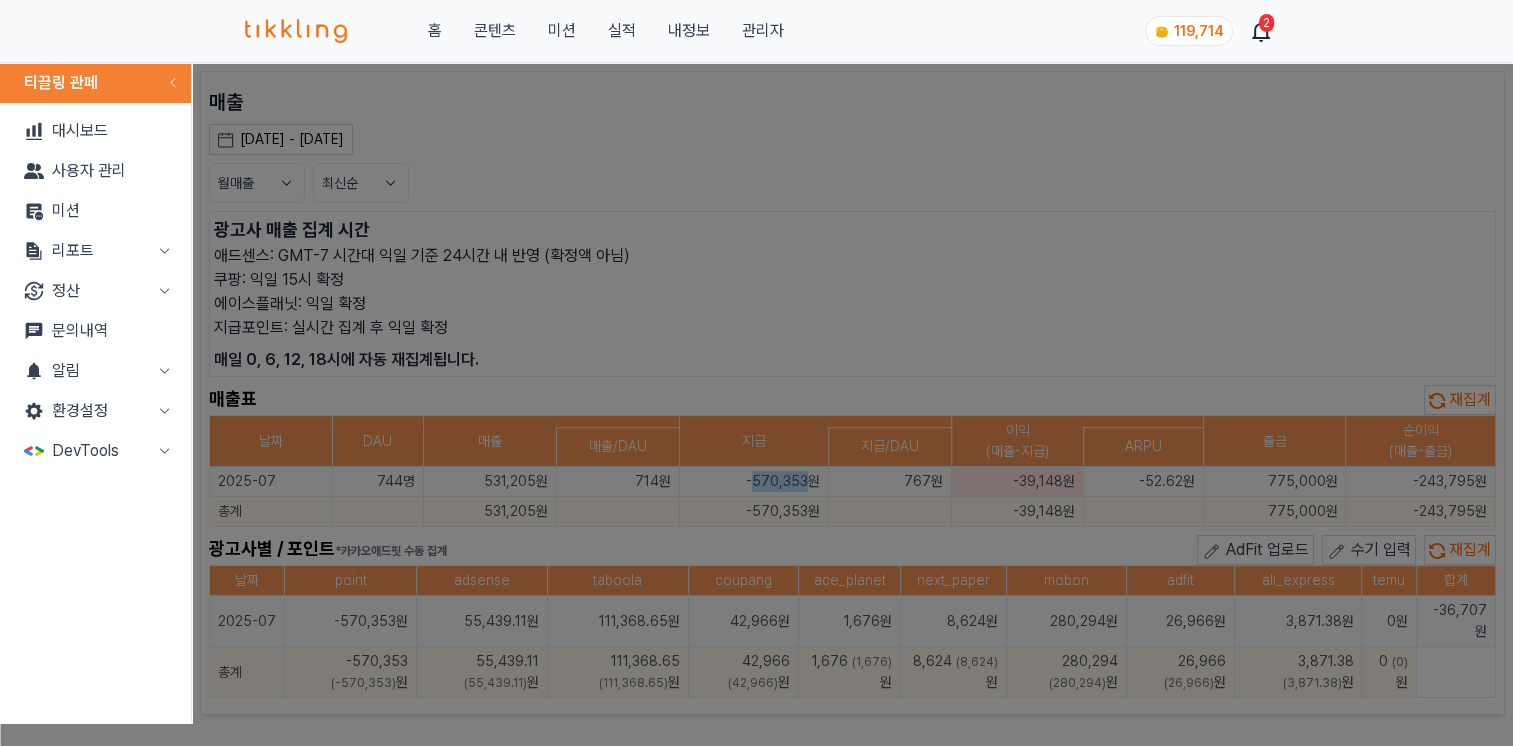 click on "리포트" at bounding box center [95, 251] 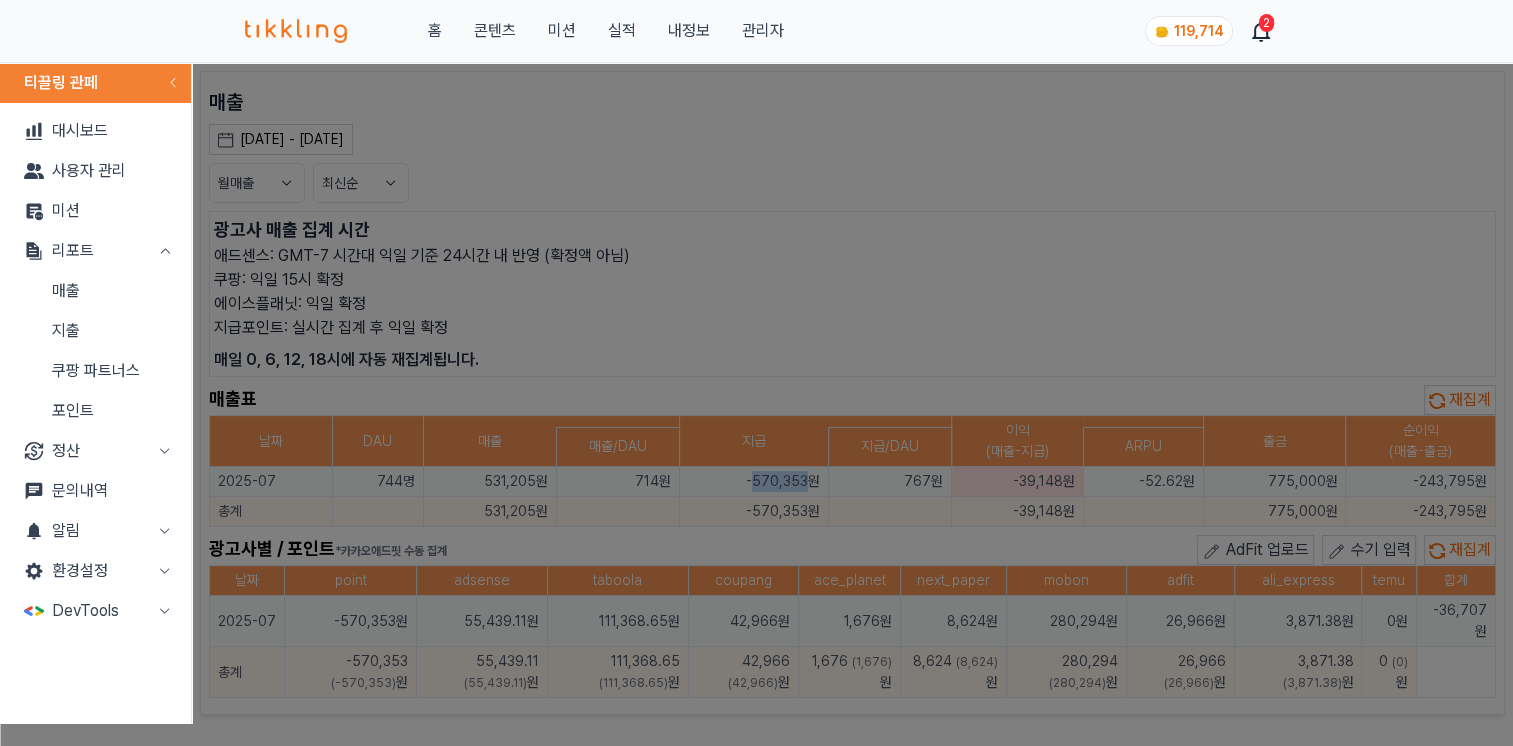 click on "지출" at bounding box center (95, 331) 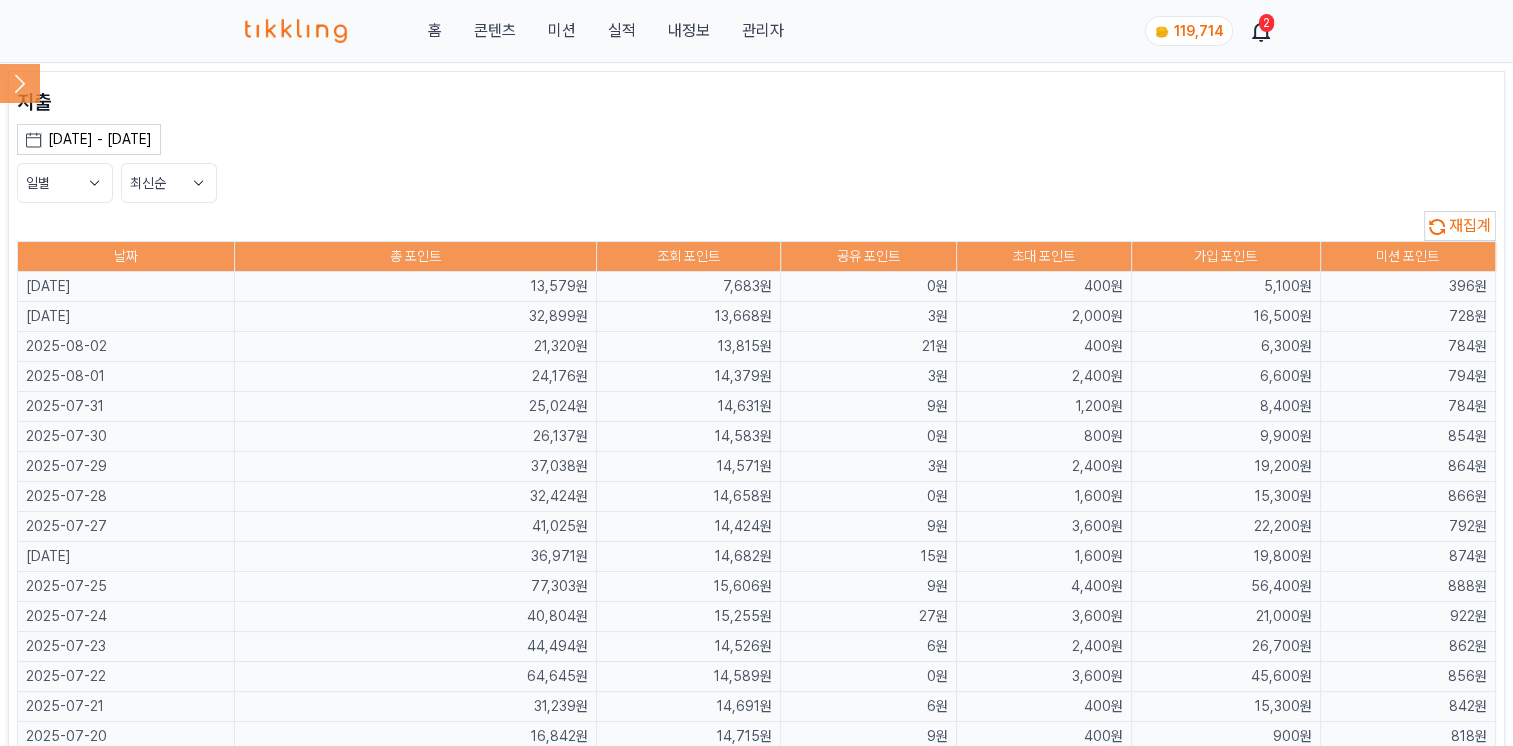 click on "지출     2025-07-04 - 2025-08-04   오늘 지난 7일 지난 30일 지난 60일 지난 90일 지난 1년     8월 2025           일 월 화 수 목 금 토             1 2 3 4 5 6 7 8 9 10 11 12 13 14 15 16 17 18 19 20 21 22 23 24 25 26 27 28 29 30 31                 일별       최신순         재집계     날짜   총 포인트   조회 포인트   공유 포인트   초대 포인트   가입 포인트   미션 포인트 2025-08-04   13,579원   7,683원   0원   400원   5,100원   396원 2025-08-03   32,899원   13,668원   3원   2,000원   16,500원   728원 2025-08-02   21,320원   13,815원   21원   400원   6,300원   784원 2025-08-01   24,176원   14,379원   3원   2,400원   6,600원   794원 2025-07-31   25,024원   14,631원   9원   1,200원   8,400원   784원 2025-07-30   26,137원   14,583원   0원   800원   9,900원   854원 2025-07-29   37,038원   14,571원   3원   2,400원   19,200원   864원 2025-07-28   32,424원   14,658원   0원   1,600원   15,300원" at bounding box center (756, 675) 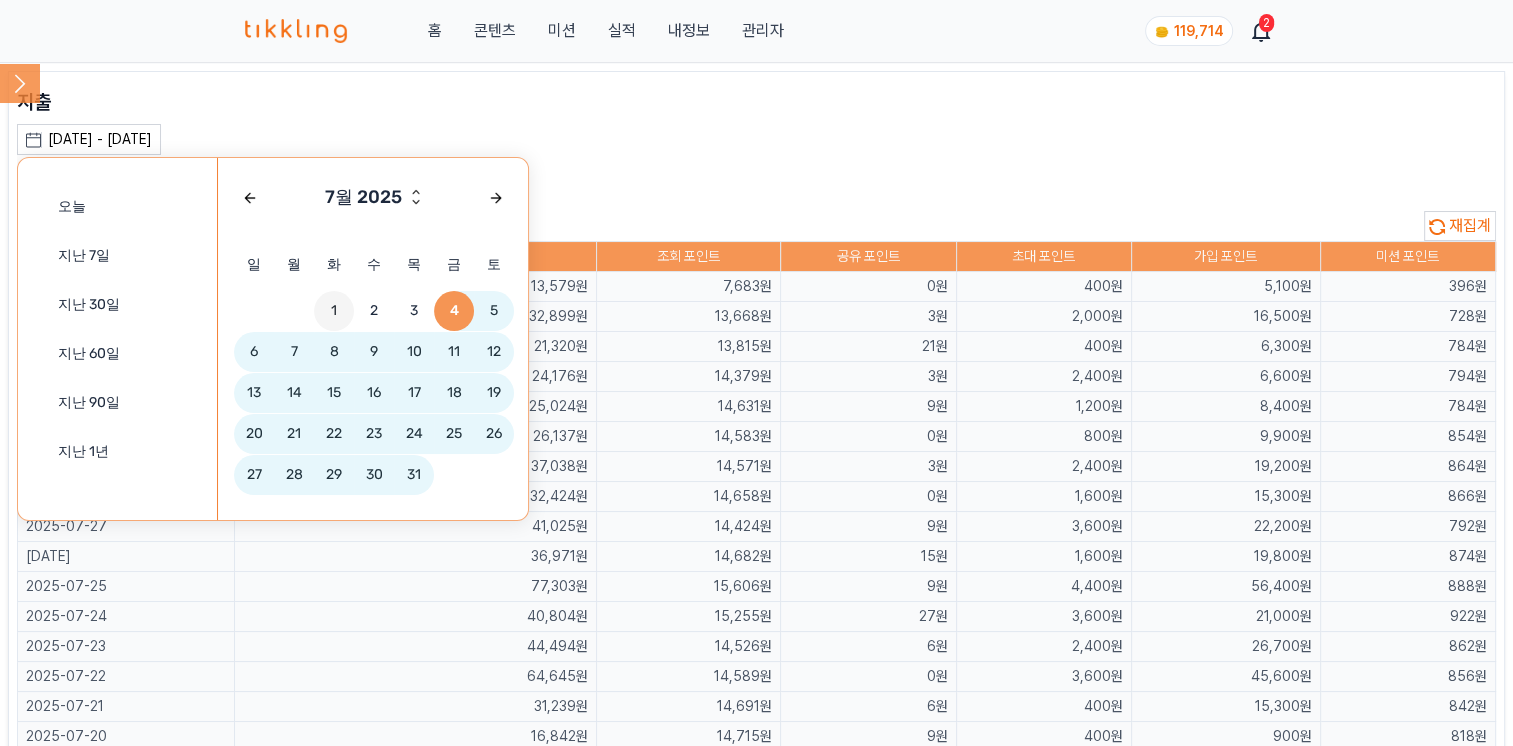 click on "1" at bounding box center [334, 311] 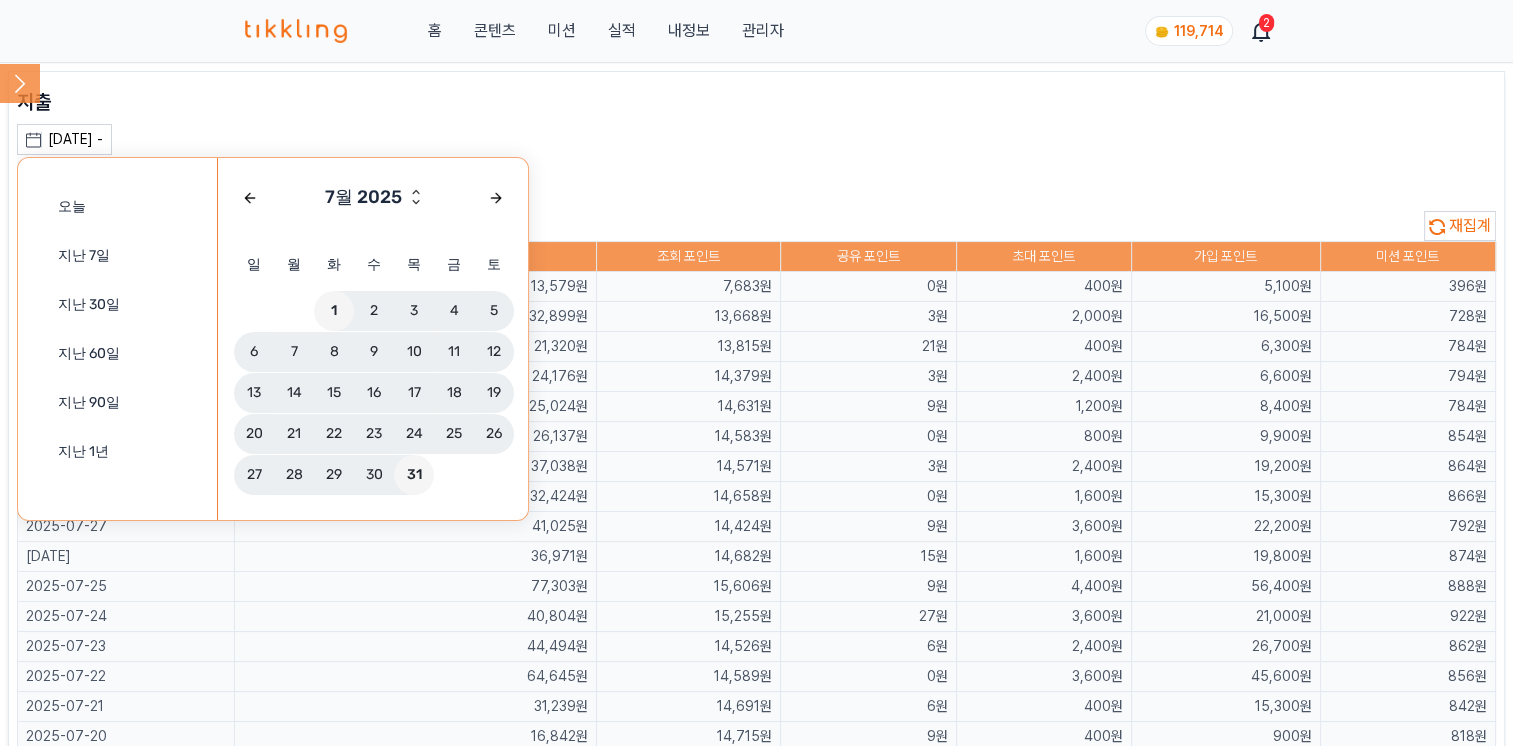 click on "31" at bounding box center [414, 475] 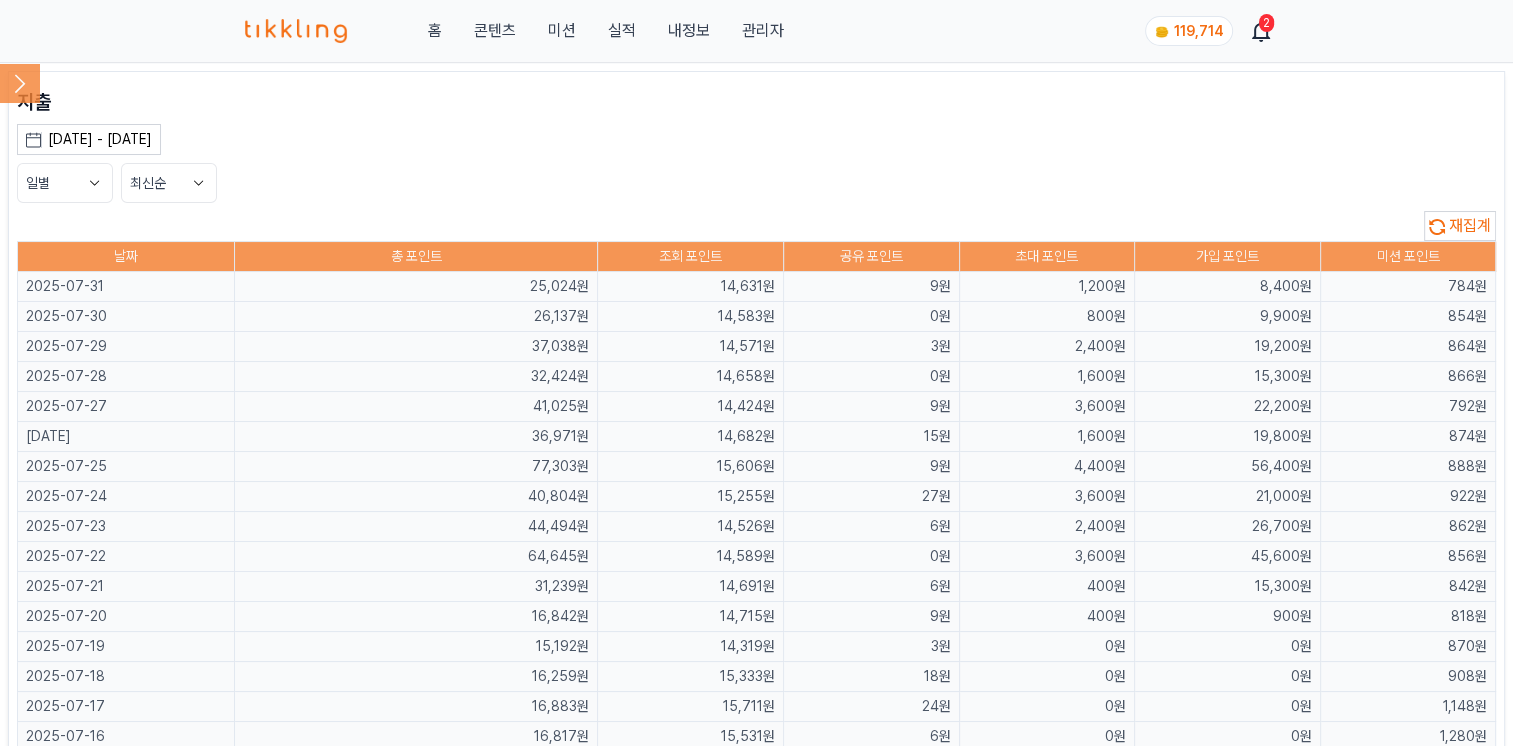 click on "일별       최신순" at bounding box center (756, 183) 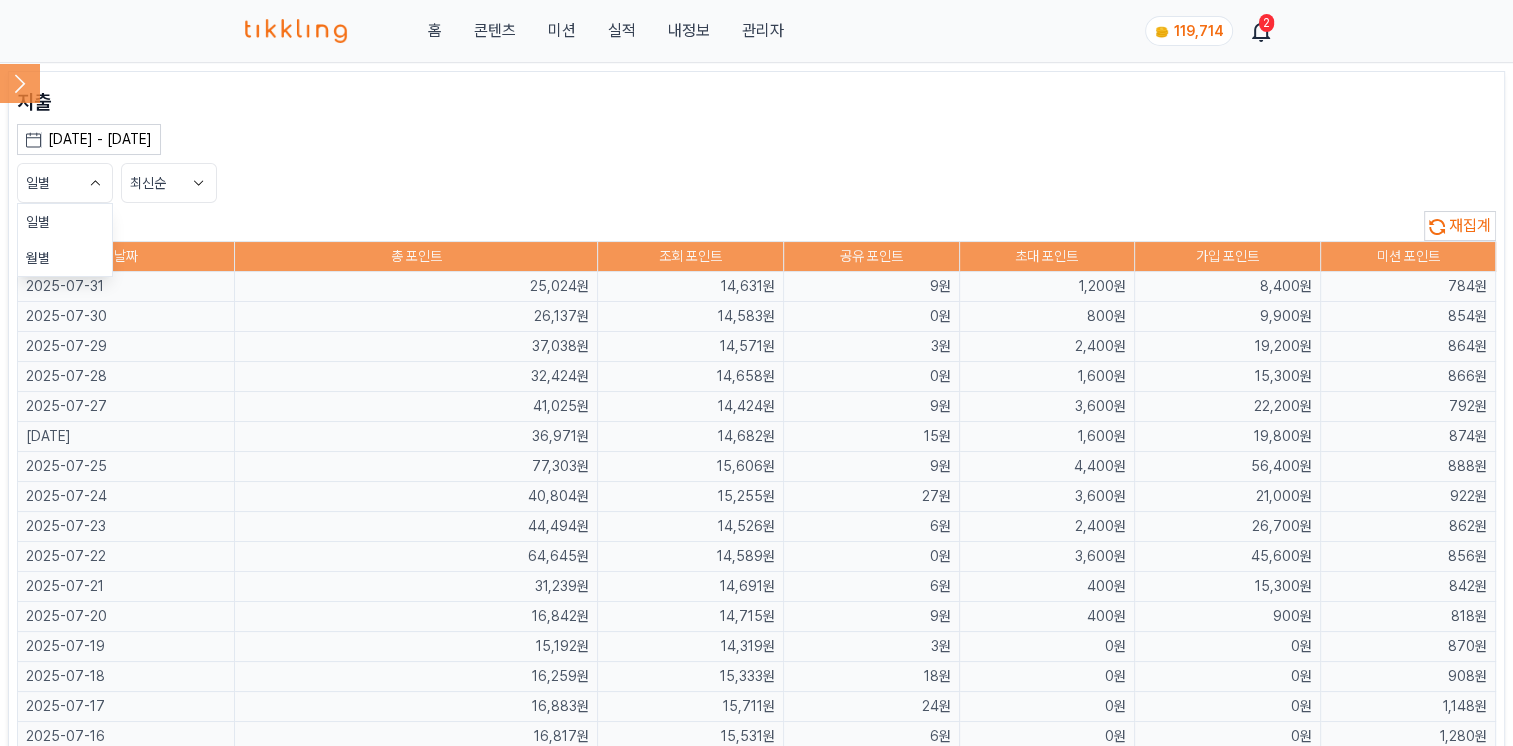 click on "월별" at bounding box center [65, 258] 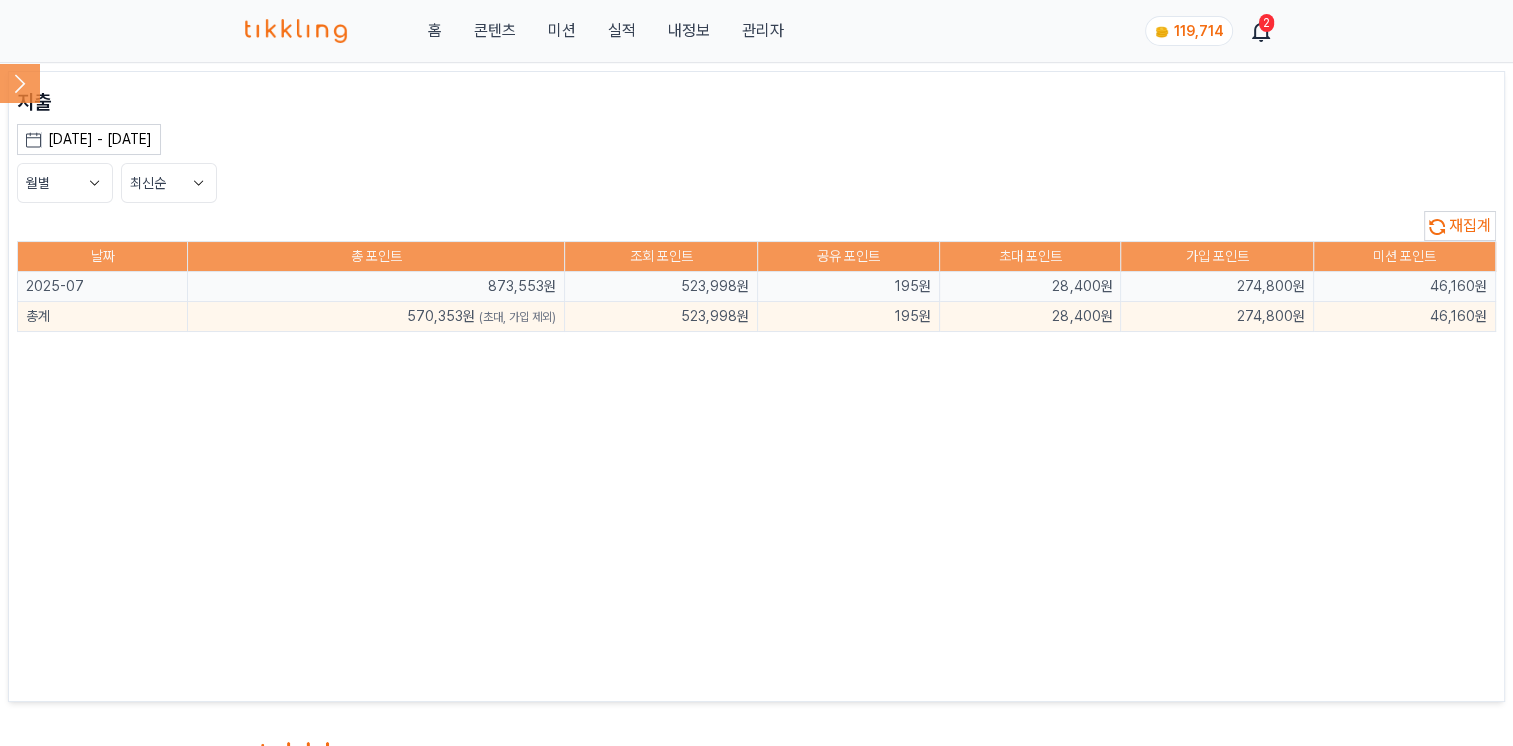 click on "월별       최신순" at bounding box center [756, 183] 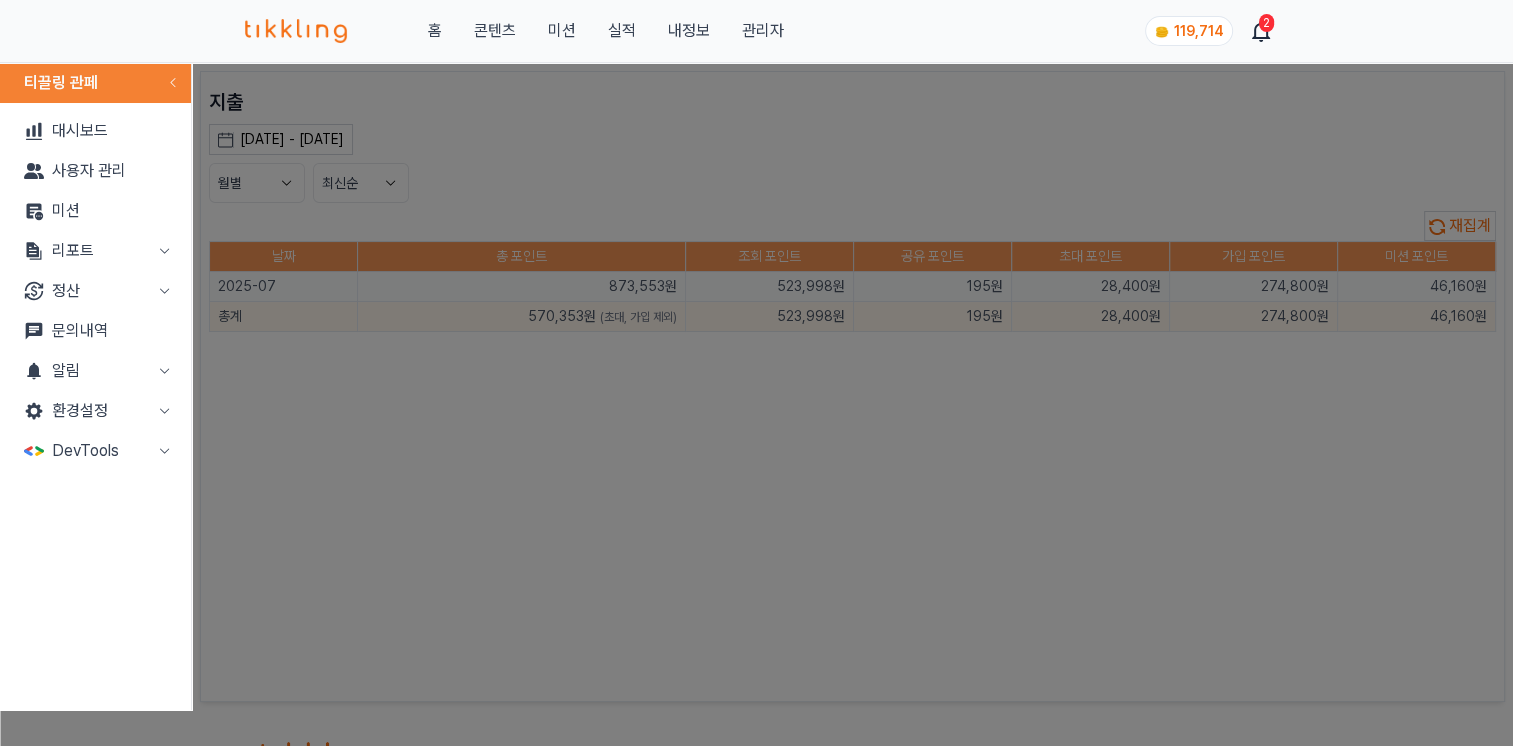 click 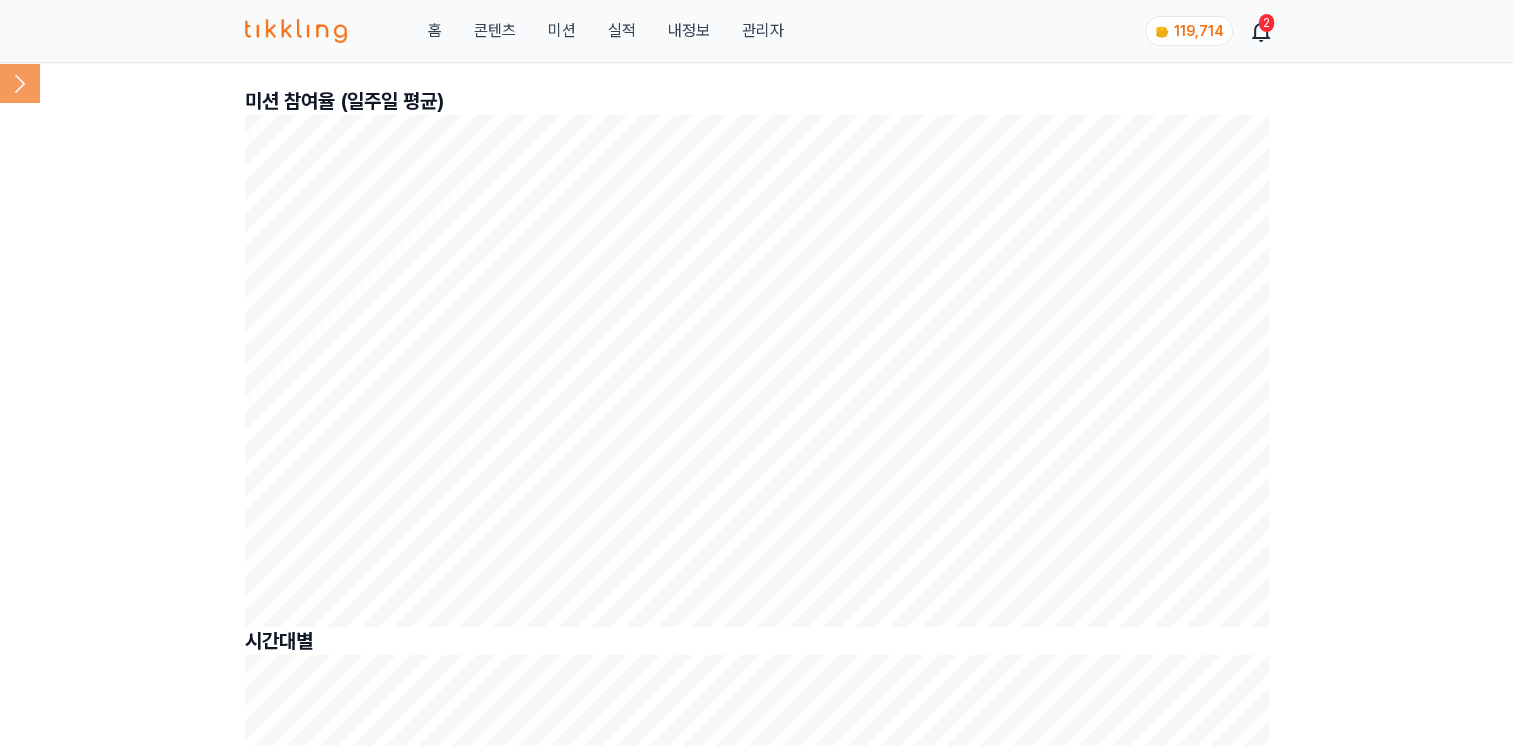 click 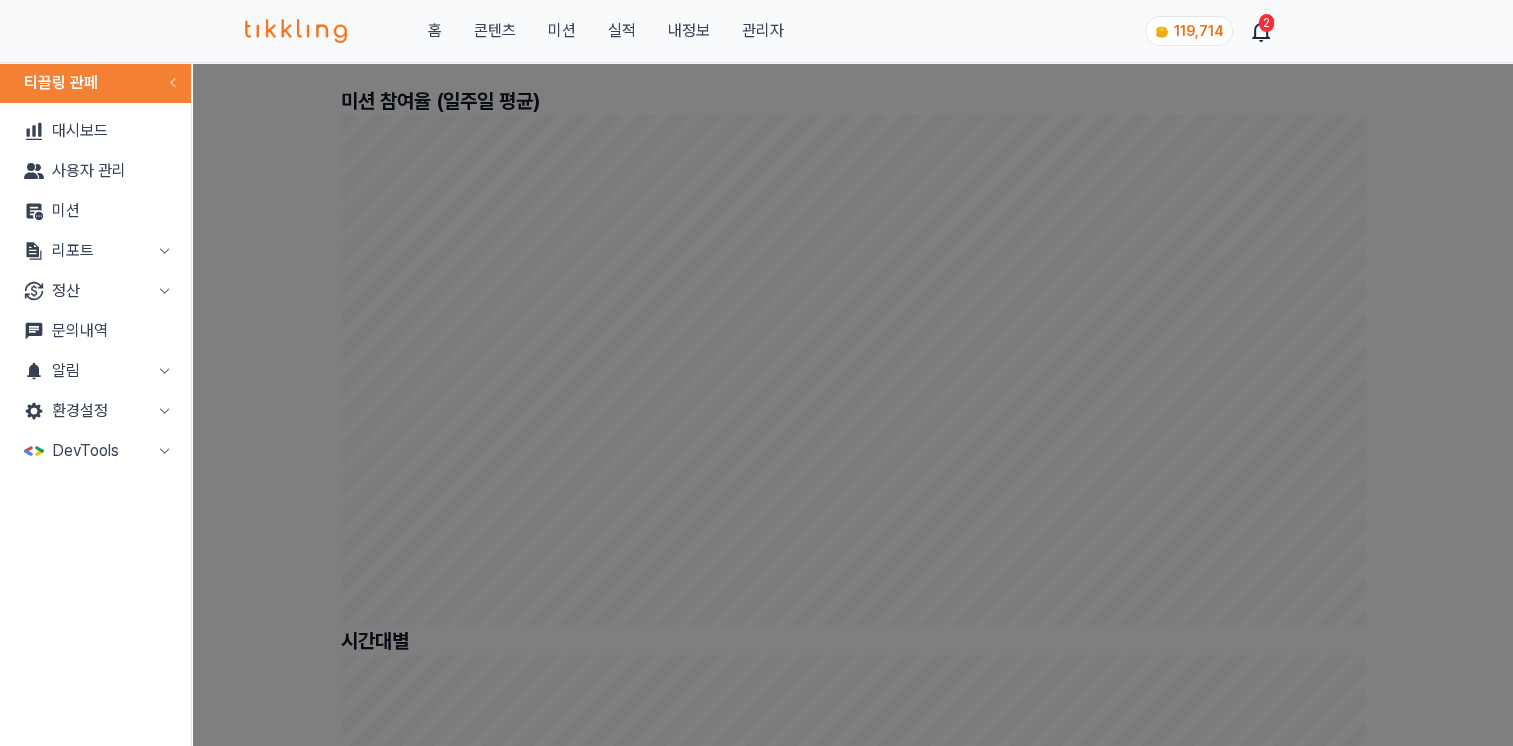 click on "리포트" at bounding box center [95, 251] 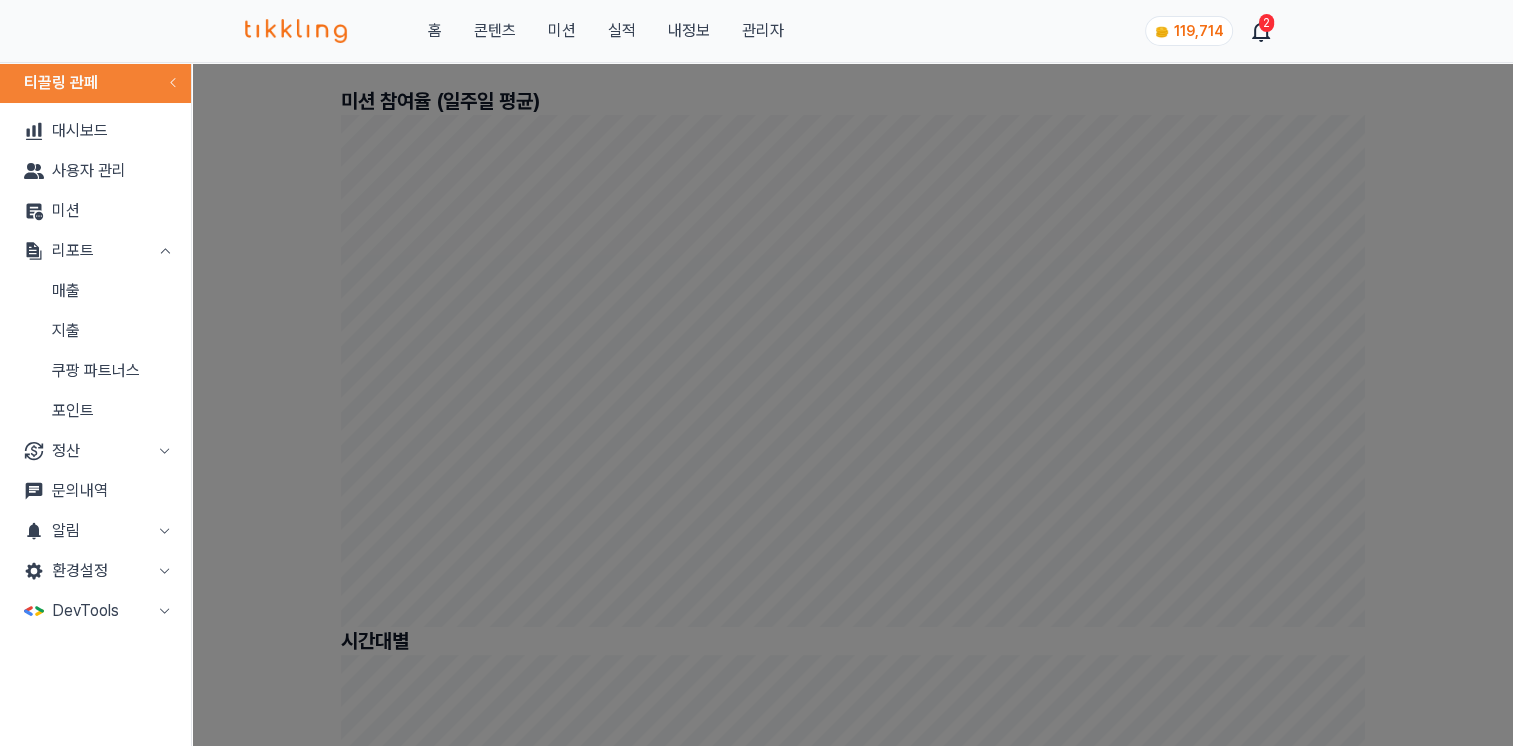 click on "매출" at bounding box center [95, 291] 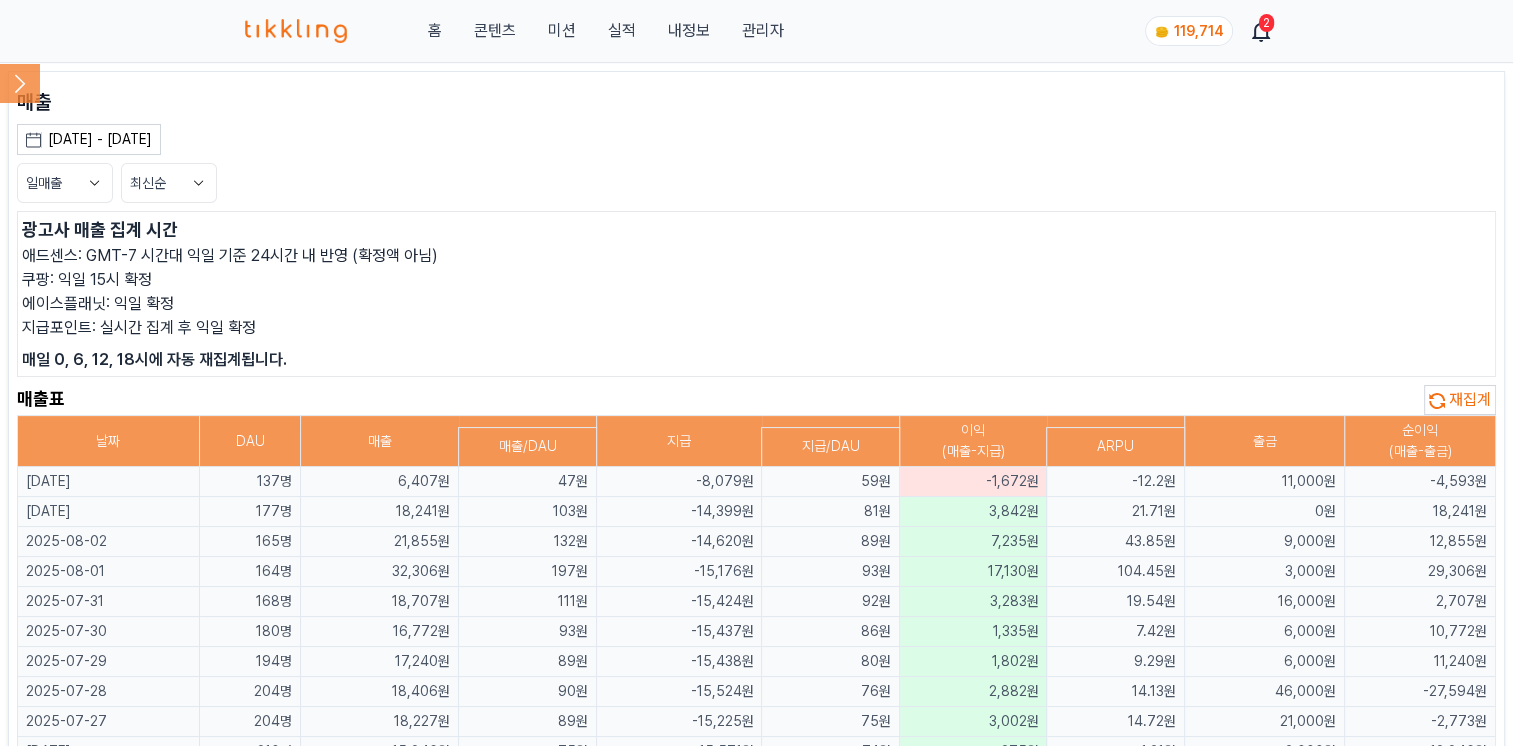 click on "지급포인트: 실시간 집계 후 익일 확정" at bounding box center (756, 328) 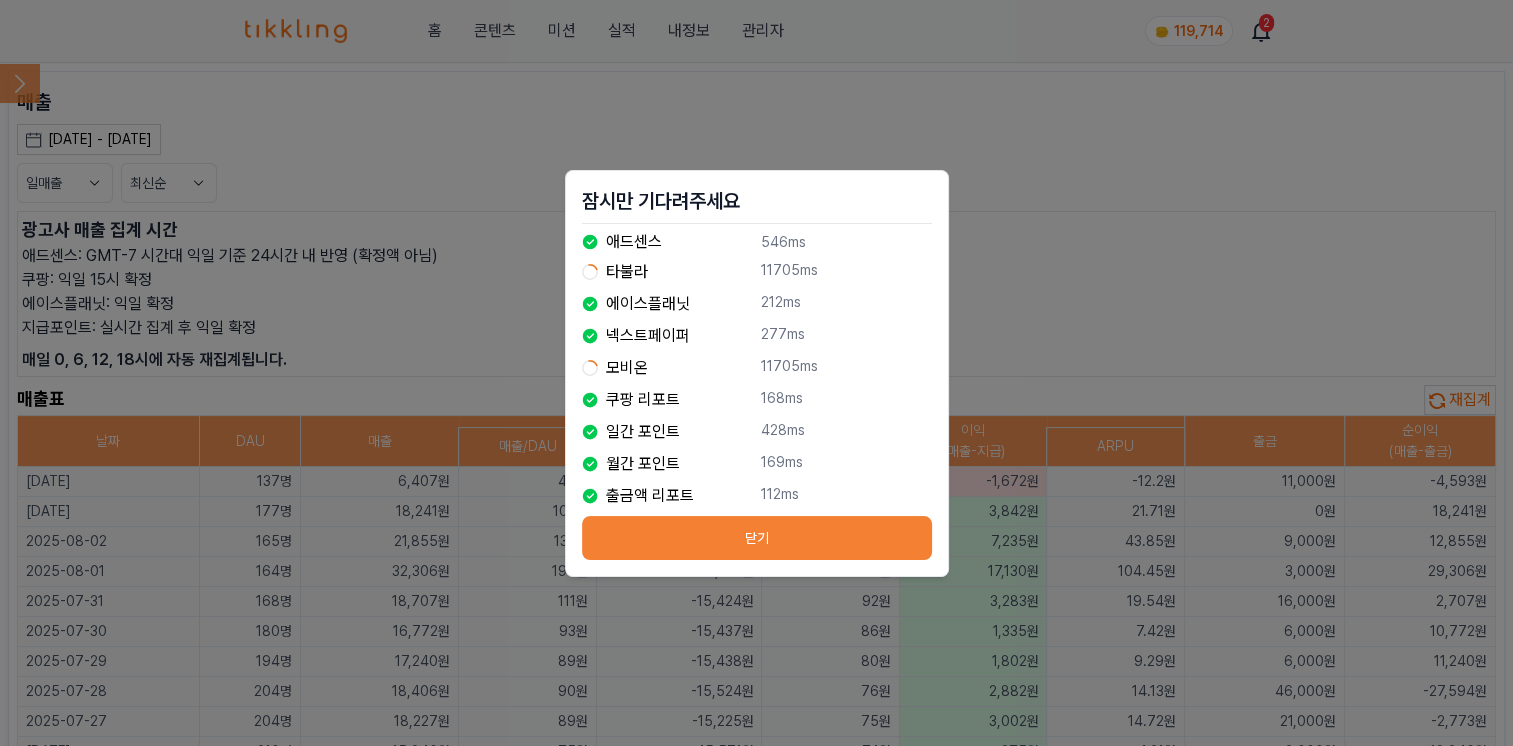 click on "잠시만 기다려주세요       애드센스   546ms   Loading...   타불라   11705ms   에이스플래닛   212ms   넥스트페이퍼   277ms   Loading...   모비온   11705ms   쿠팡 리포트   168ms   일간 포인트   428ms   월간 포인트   169ms   출금액 리포트   112ms     닫기" at bounding box center [756, 373] 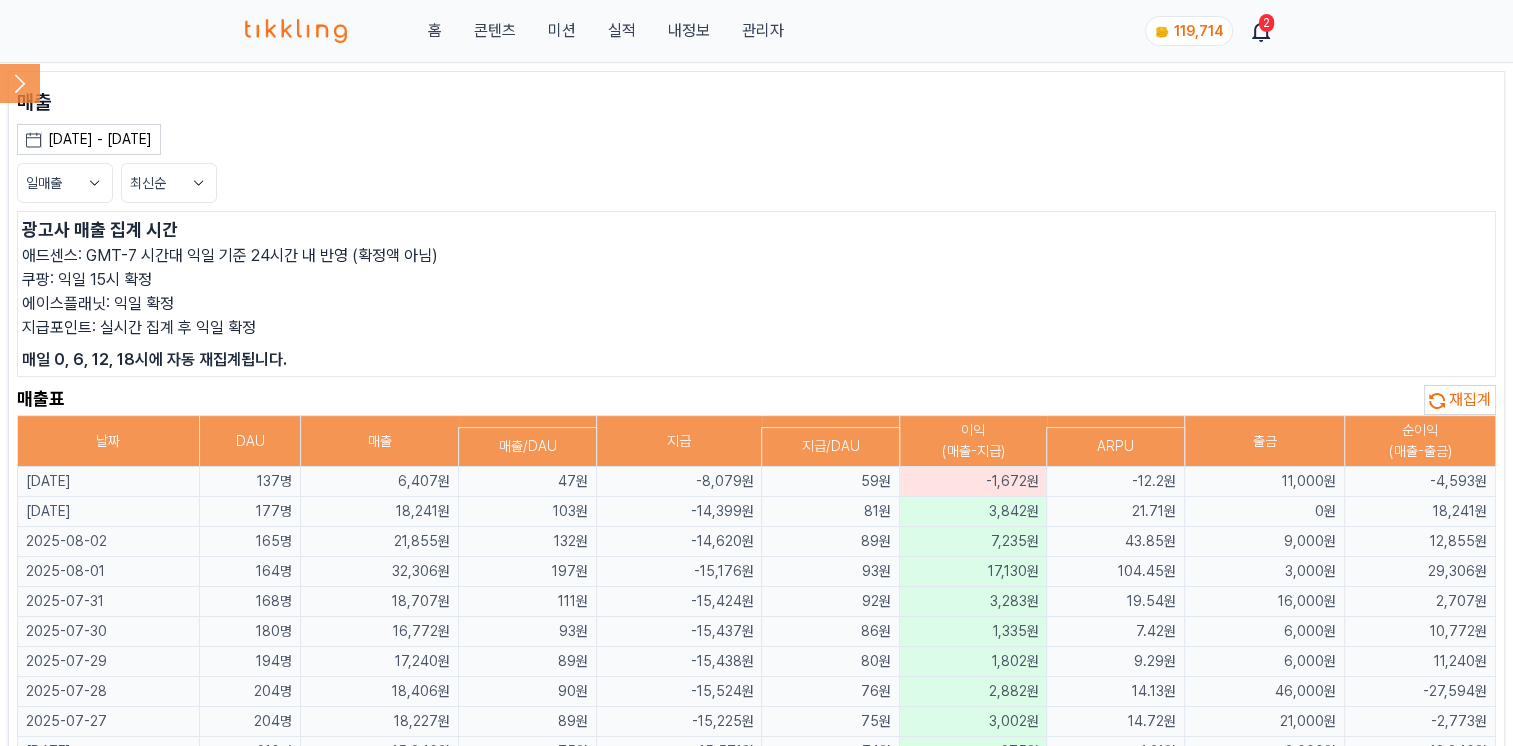 click on "재집계" at bounding box center (1470, 399) 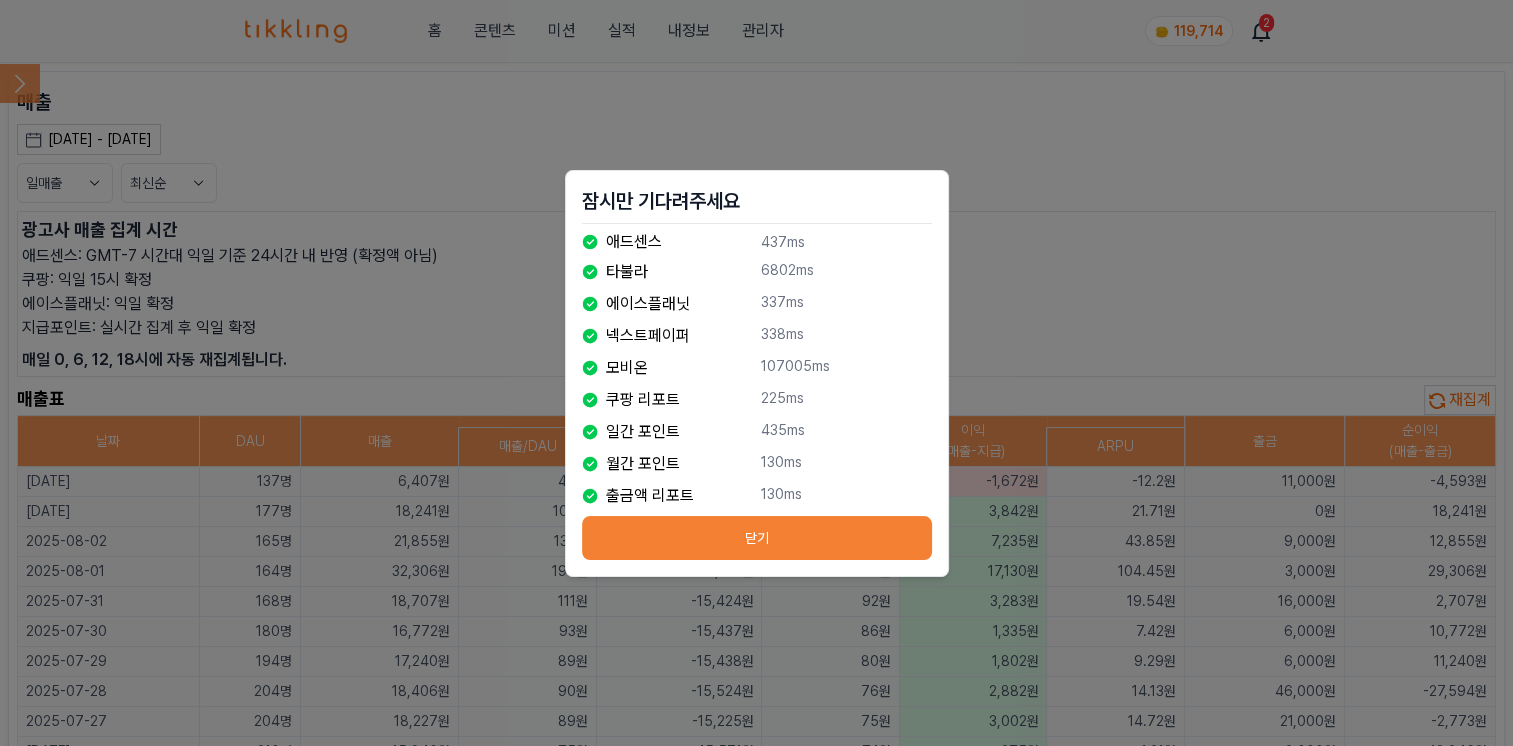 click on "닫기" at bounding box center (757, 538) 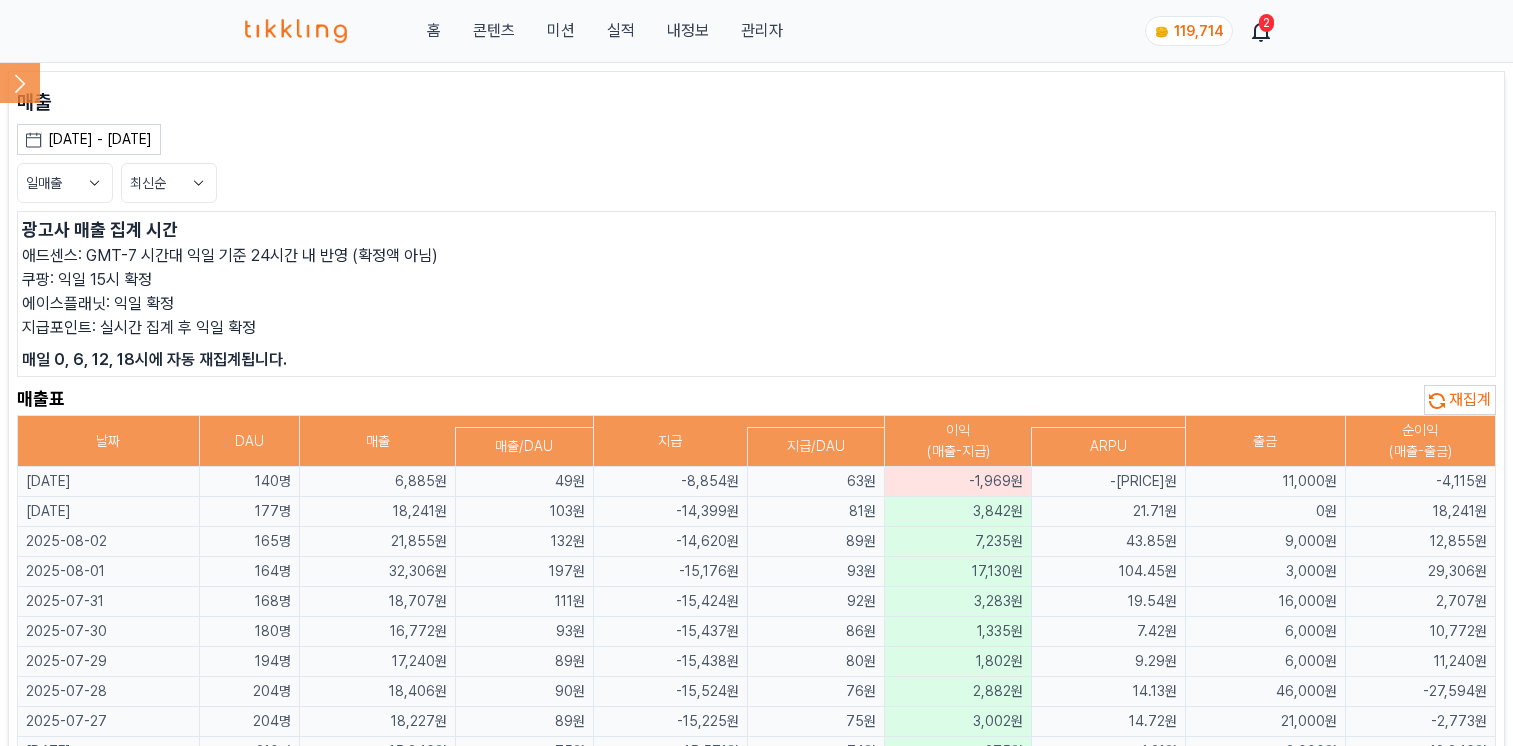 scroll, scrollTop: 0, scrollLeft: 0, axis: both 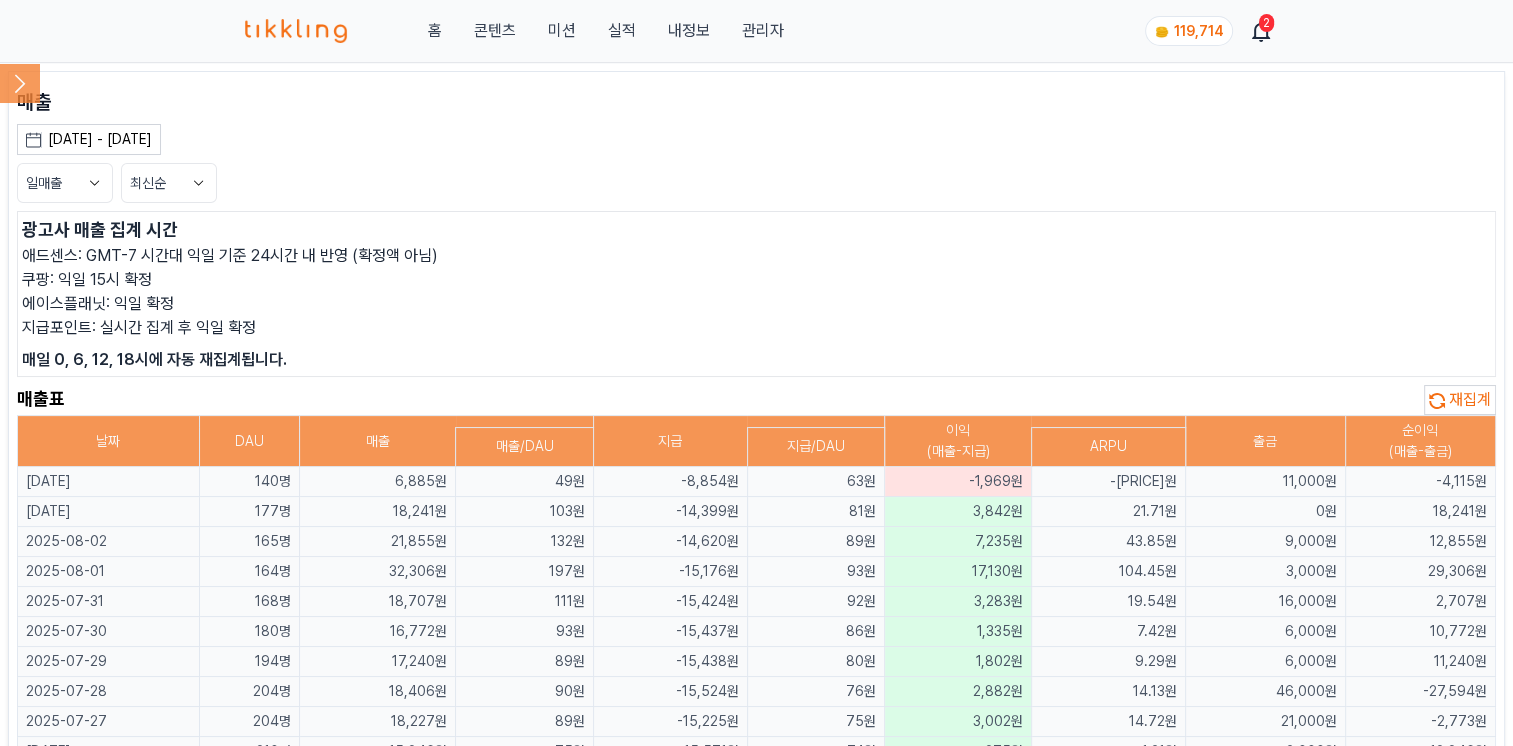 click 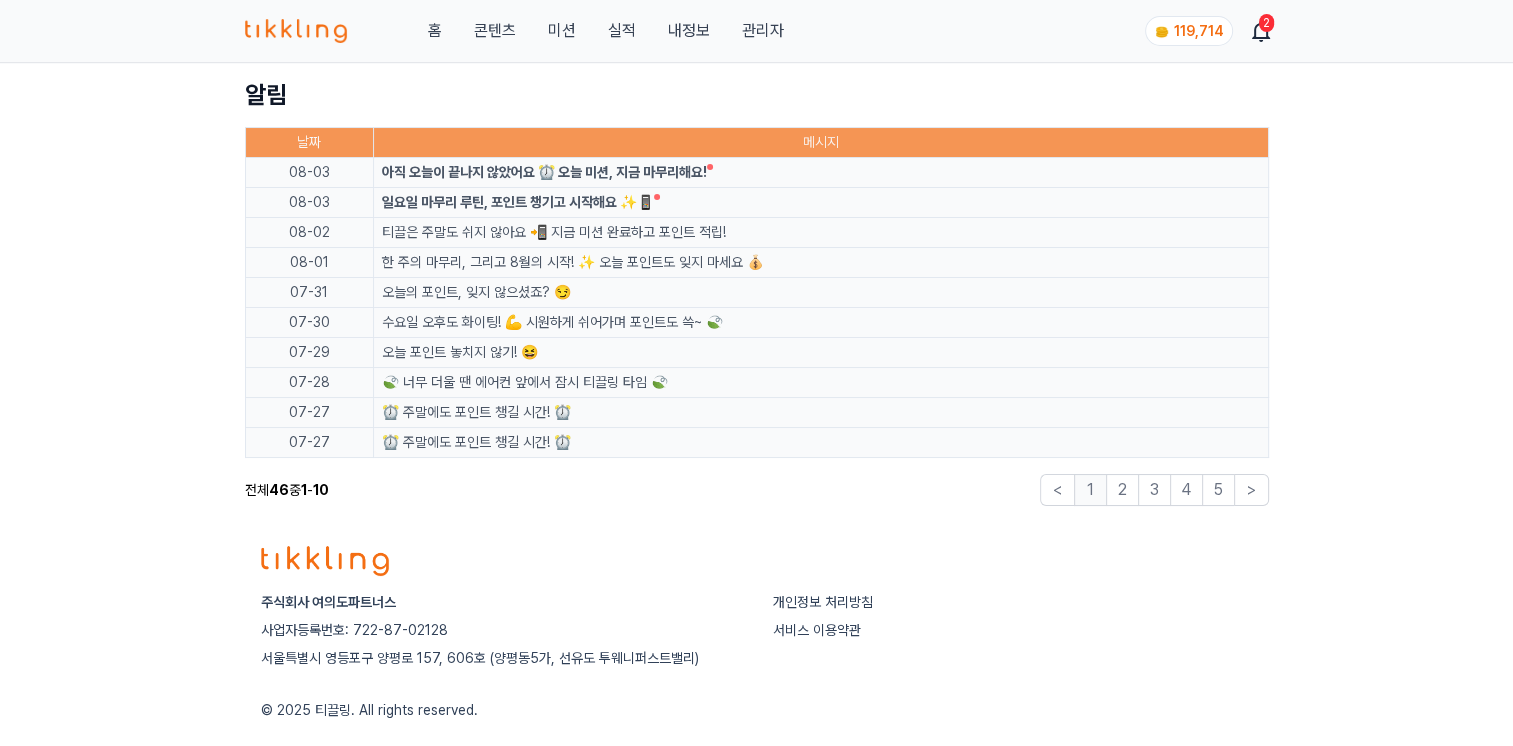 click on "일요일 마무리 루틴, 포인트 챙기고 시작해요 ✨📱" at bounding box center (518, 202) 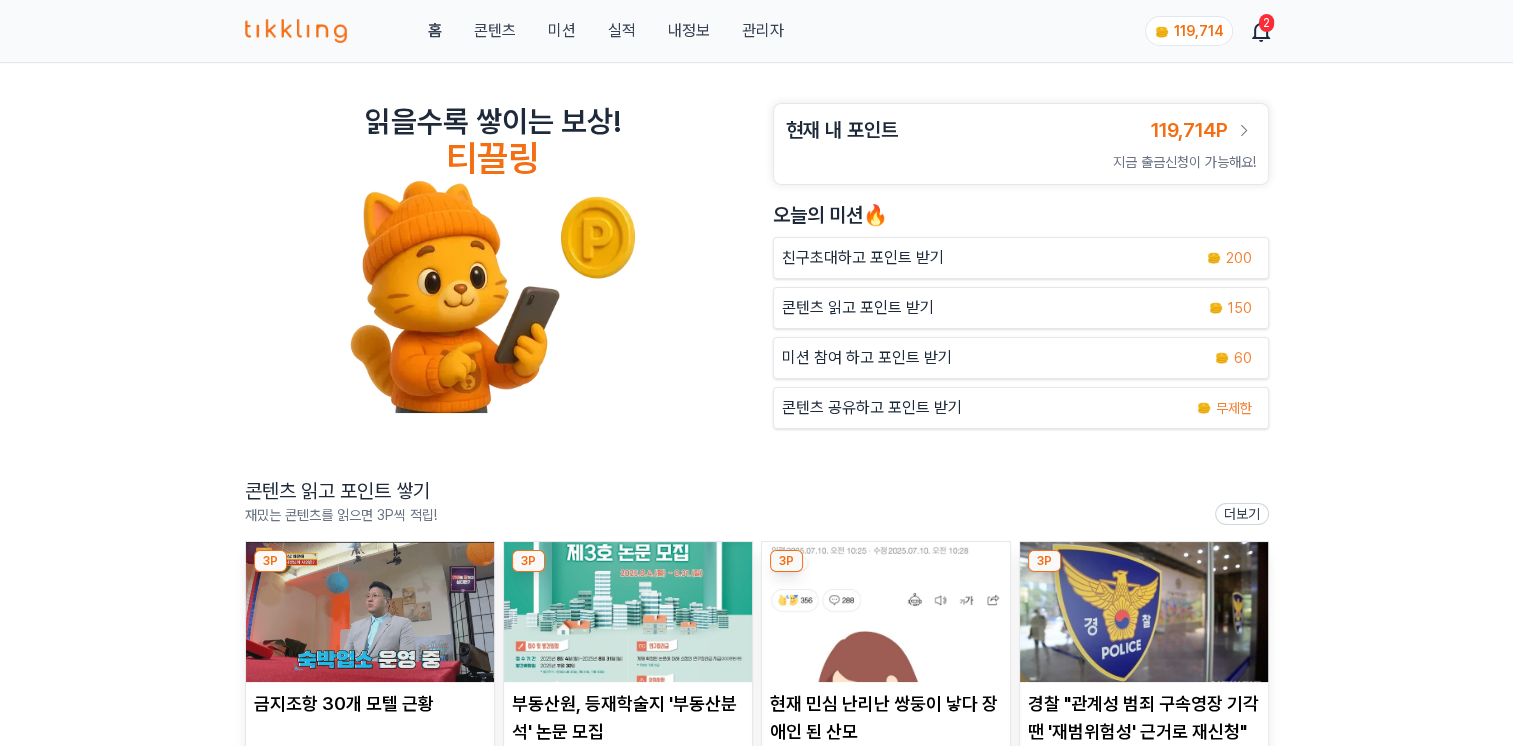 click on "2" at bounding box center (1266, 23) 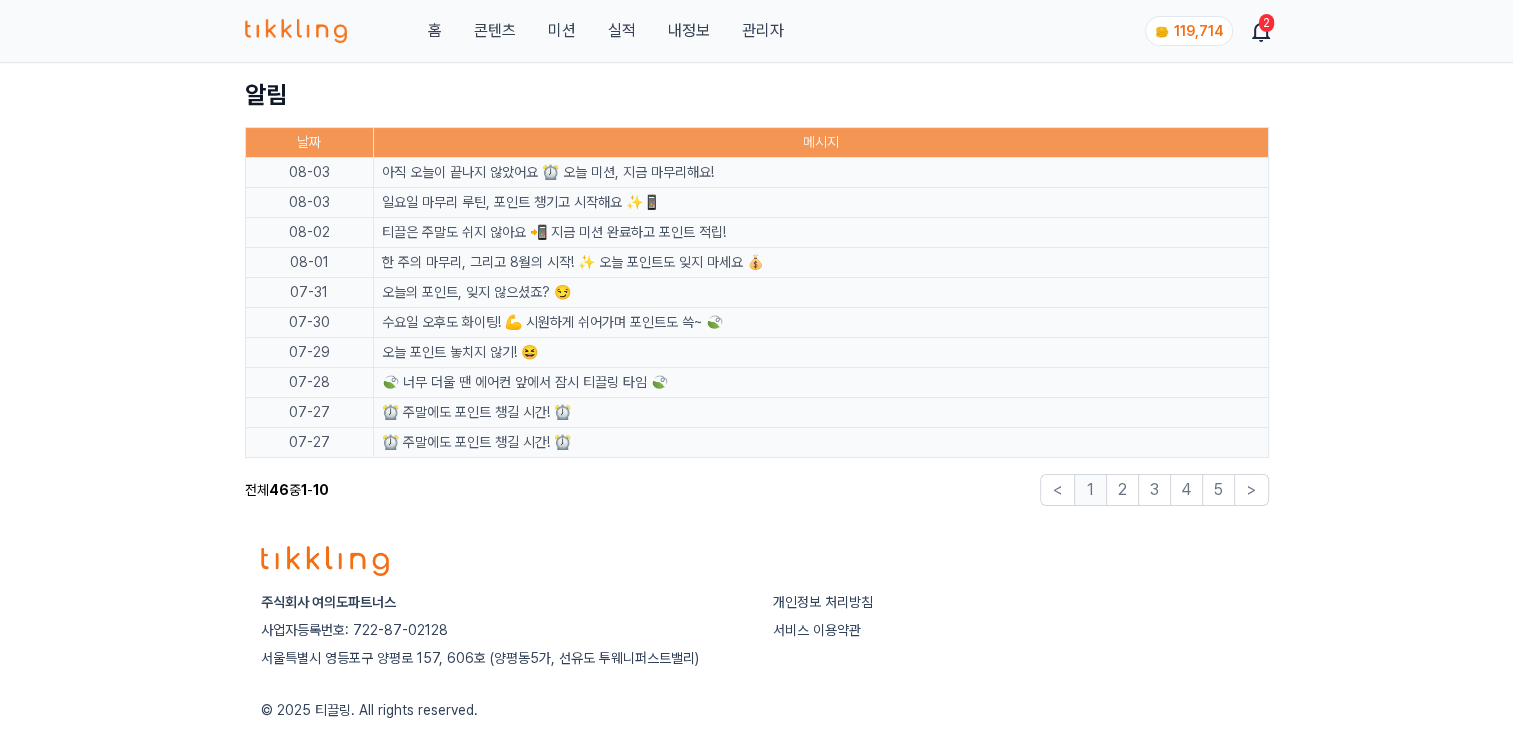 click on "관리자" at bounding box center [762, 31] 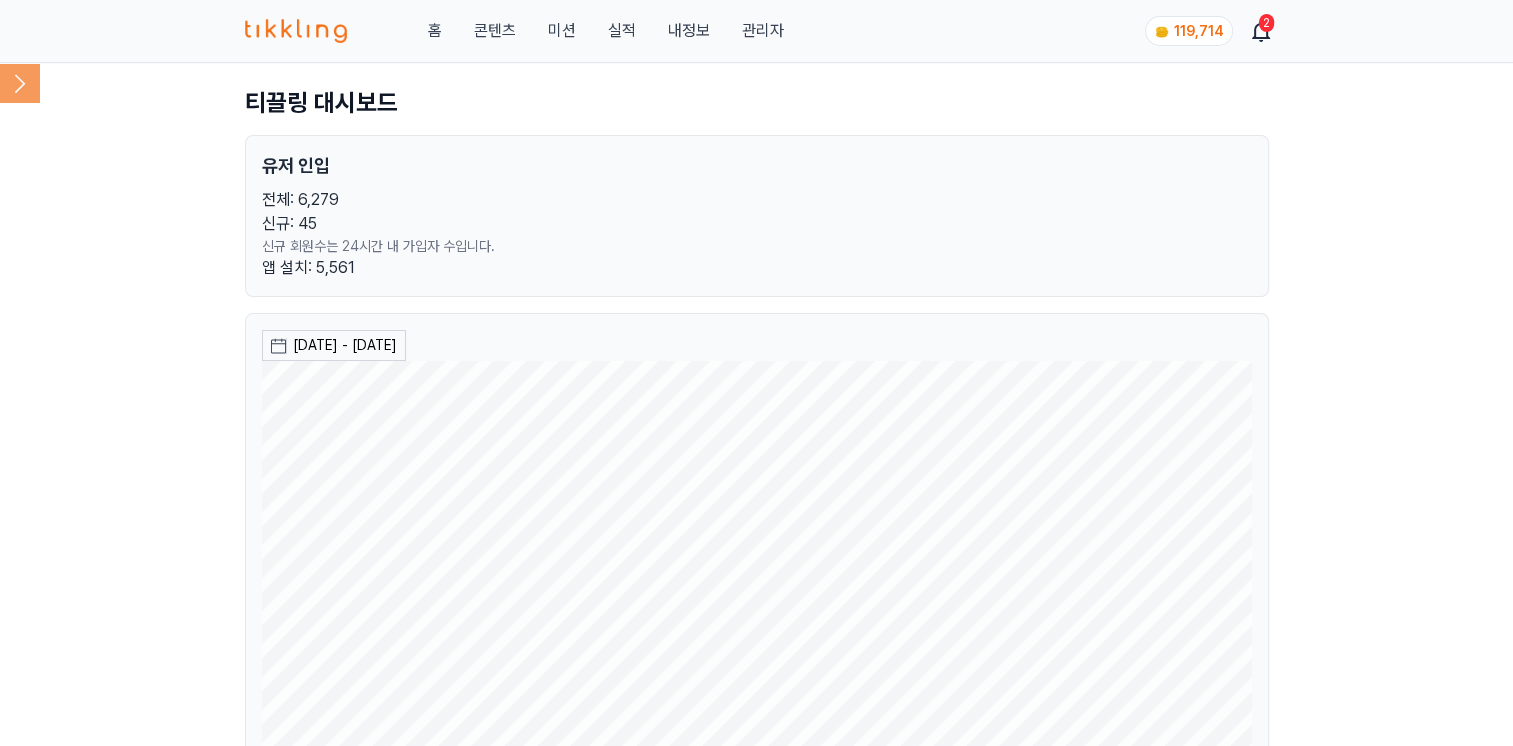 click 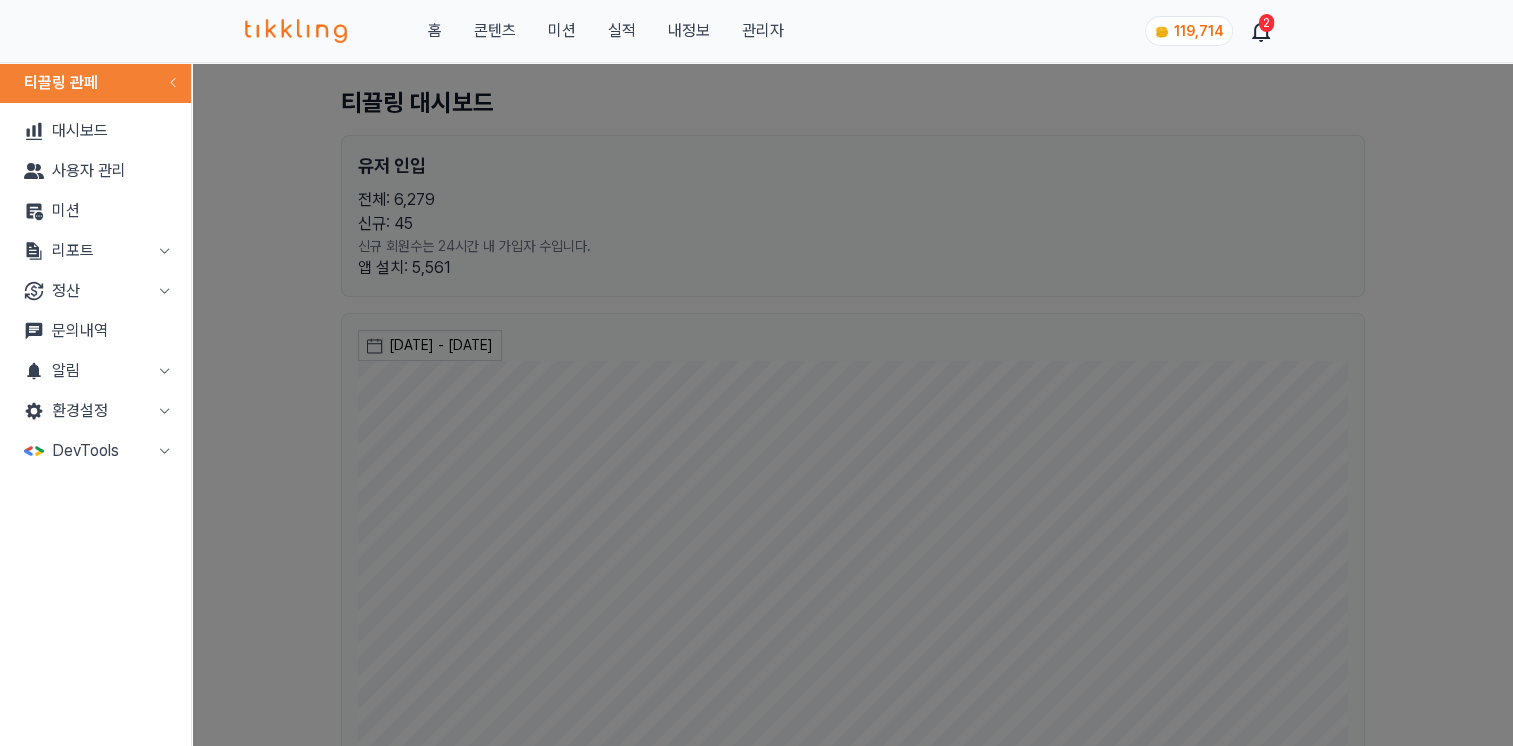 click on "알림" at bounding box center (95, 371) 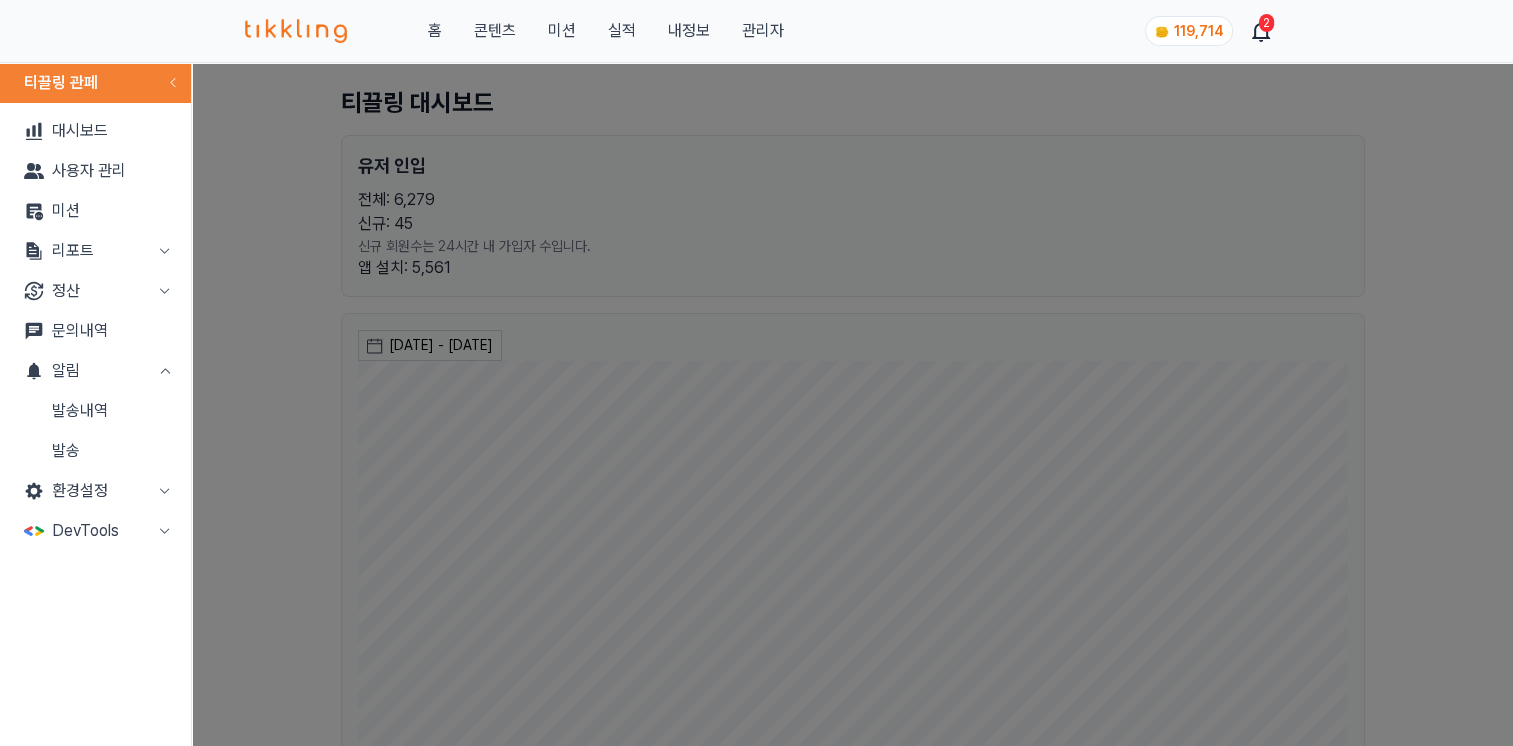 click on "발송" at bounding box center [95, 451] 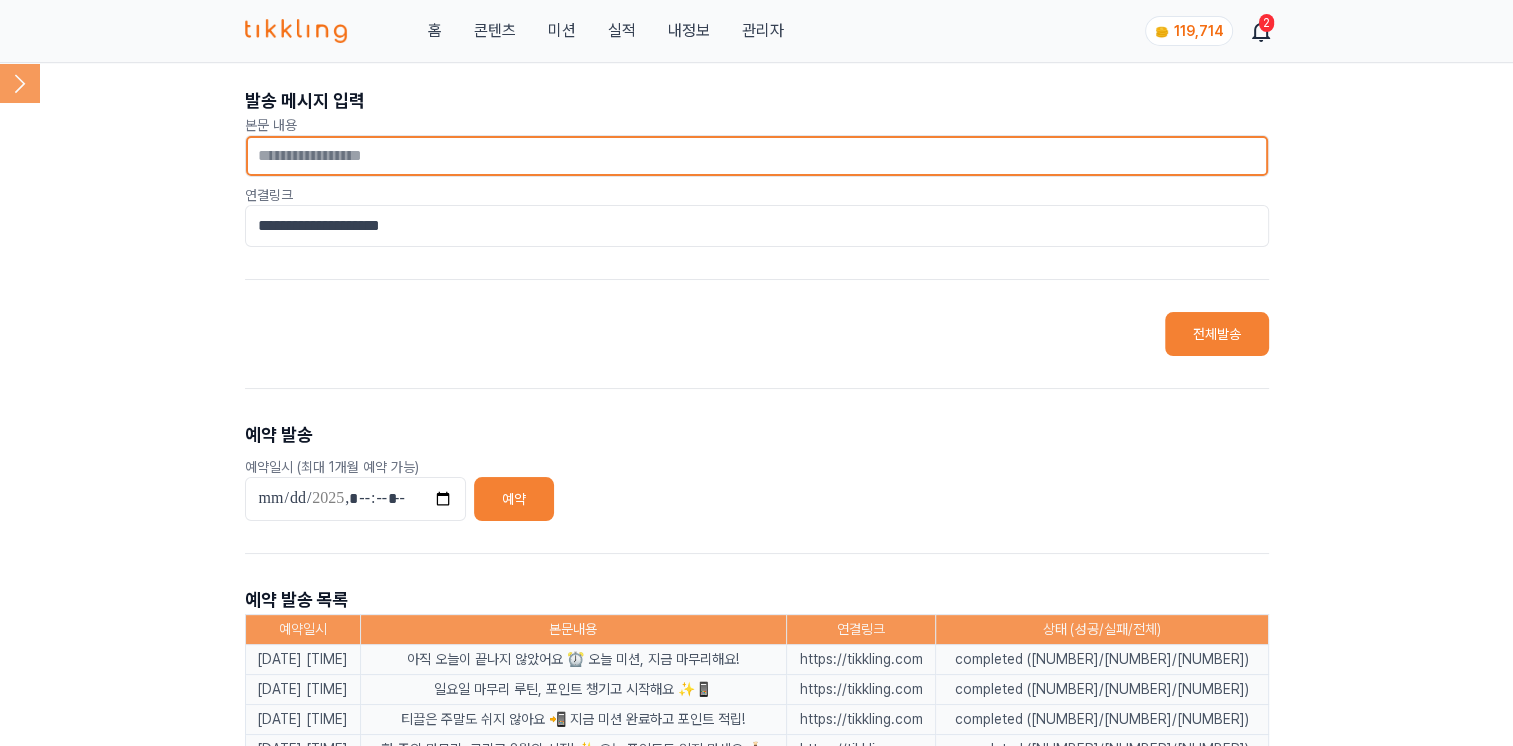click at bounding box center [757, 156] 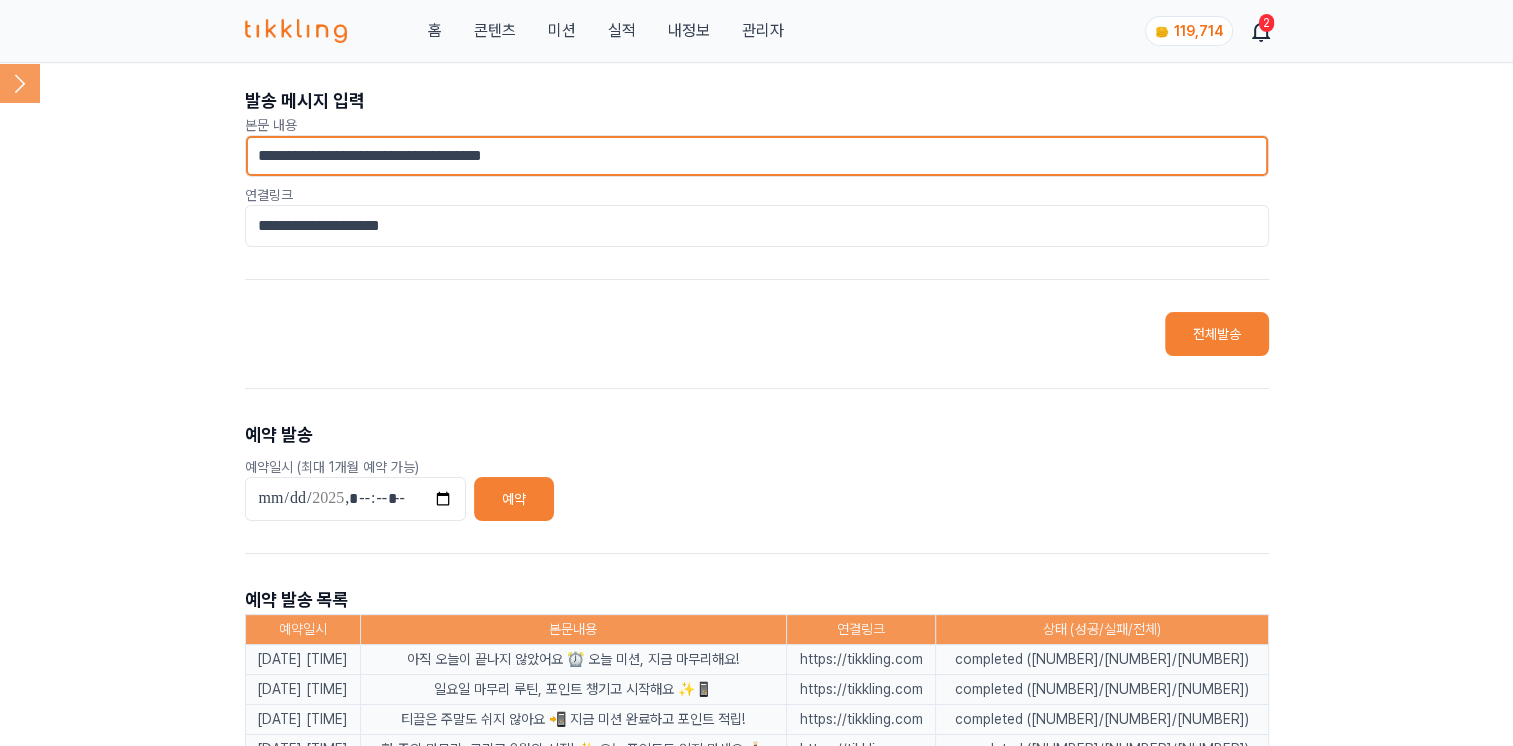 type on "**********" 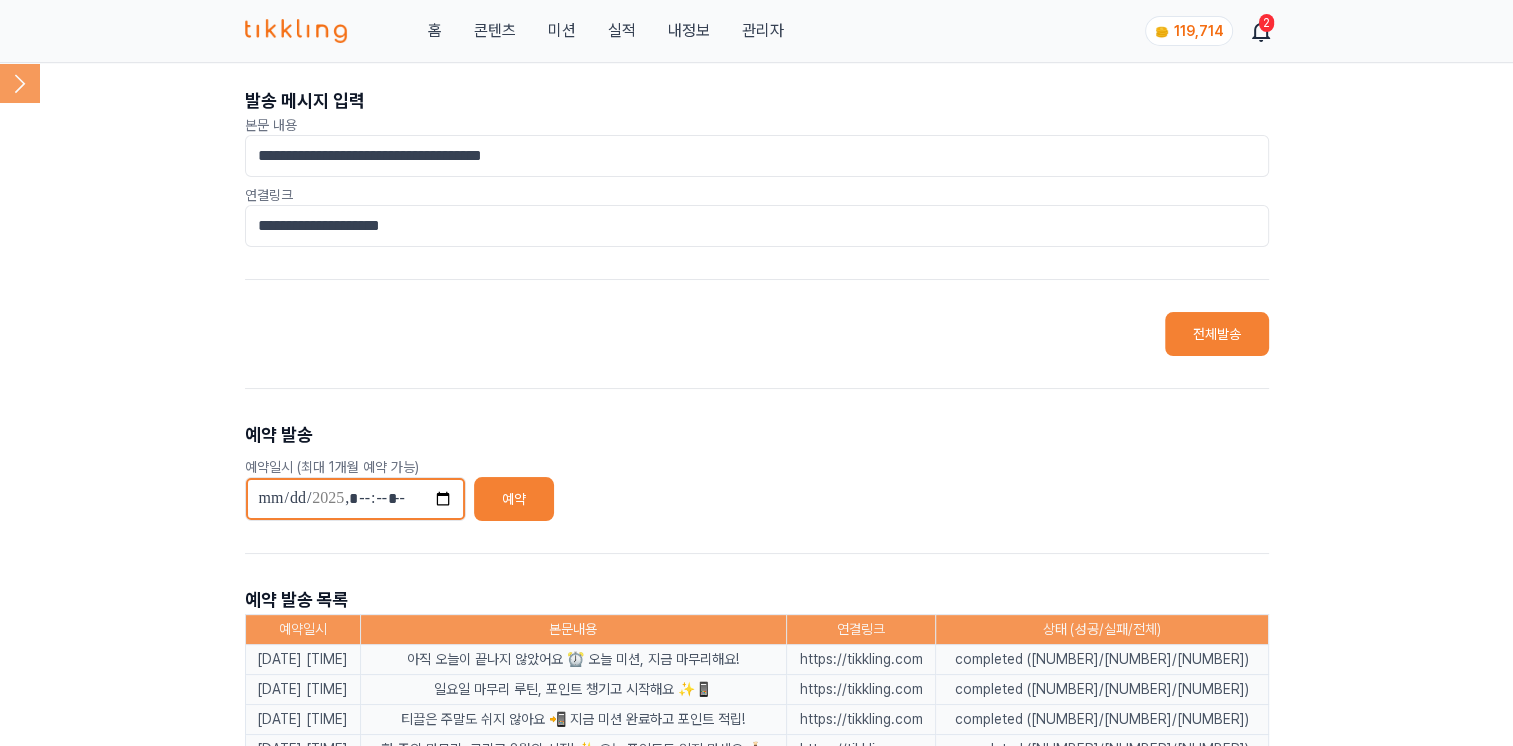 click at bounding box center (355, 499) 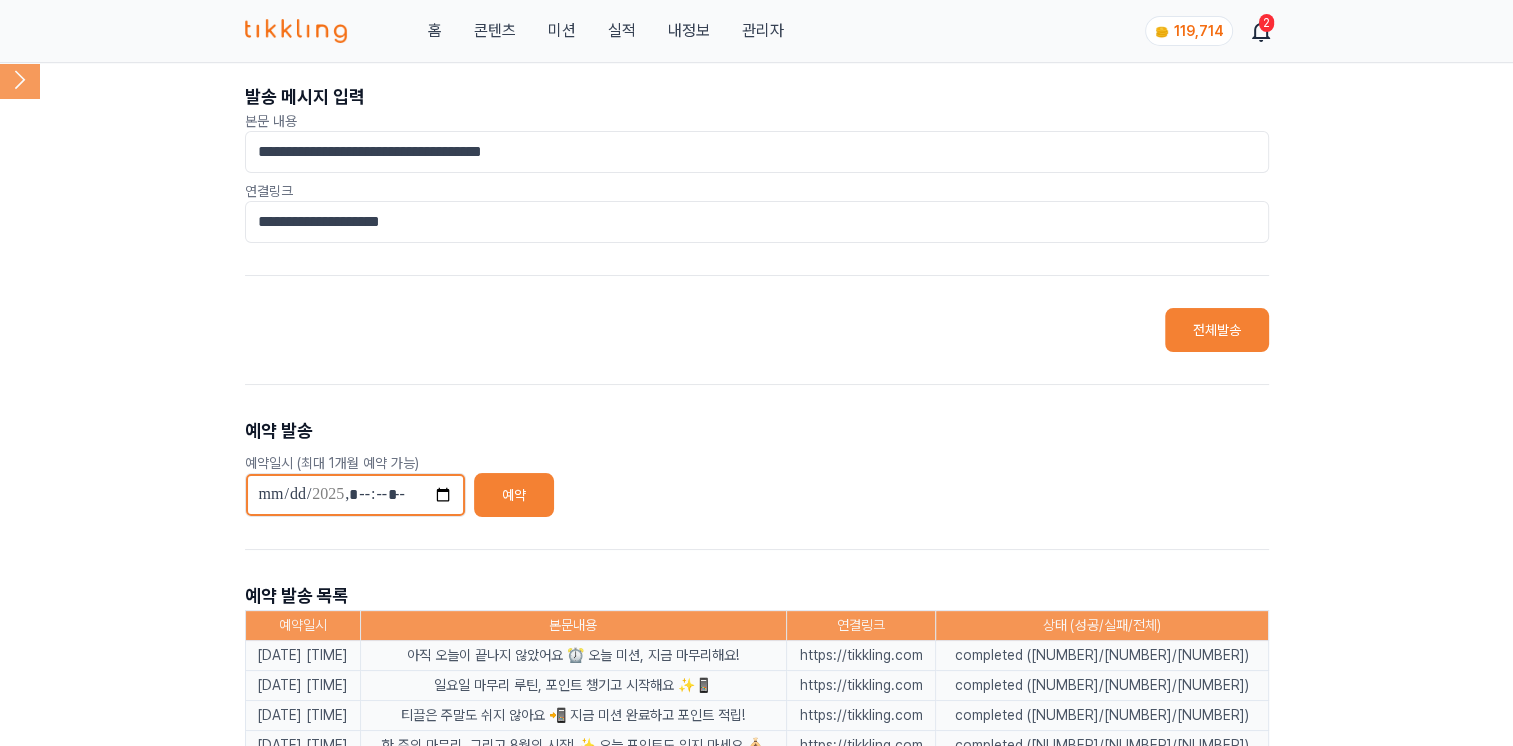 scroll, scrollTop: 0, scrollLeft: 0, axis: both 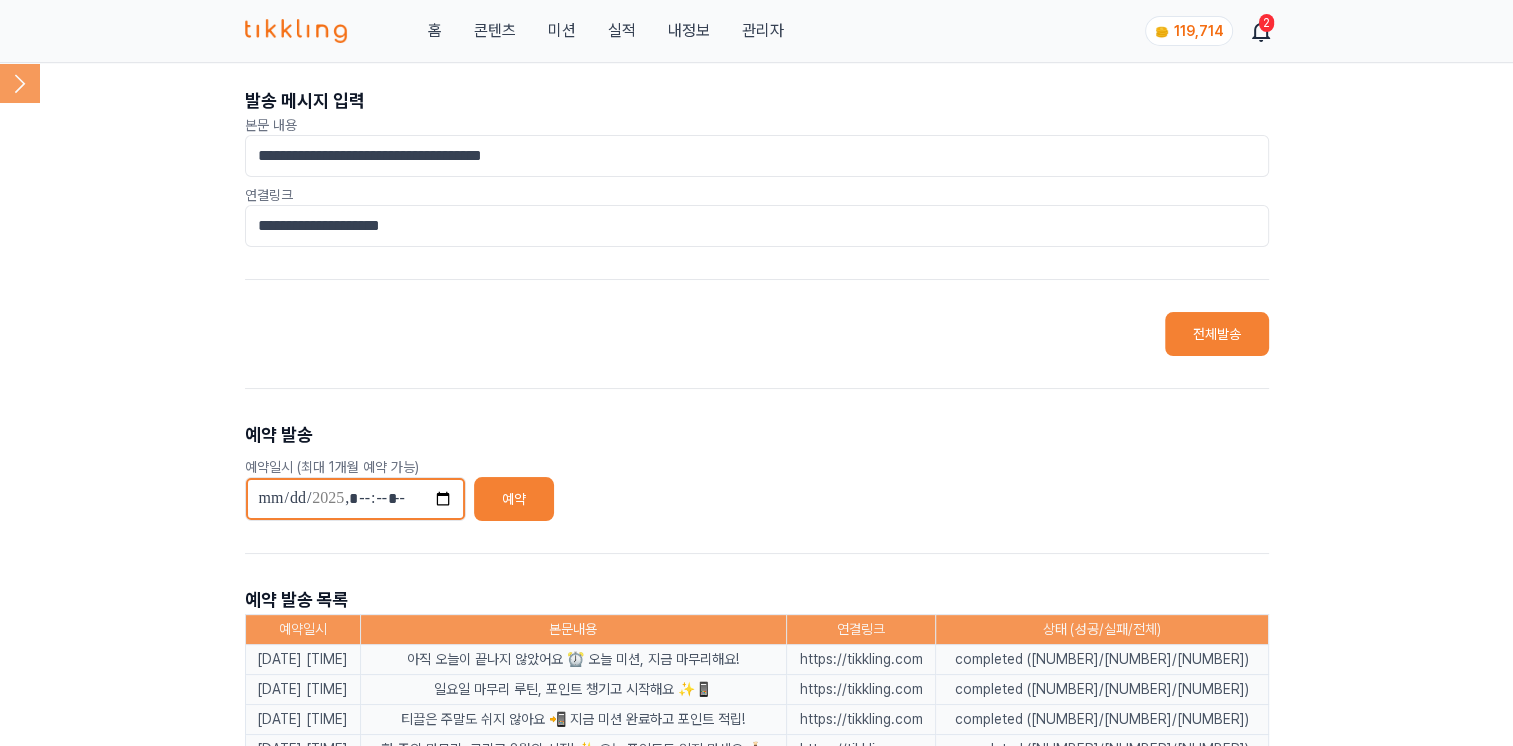 click at bounding box center (355, 499) 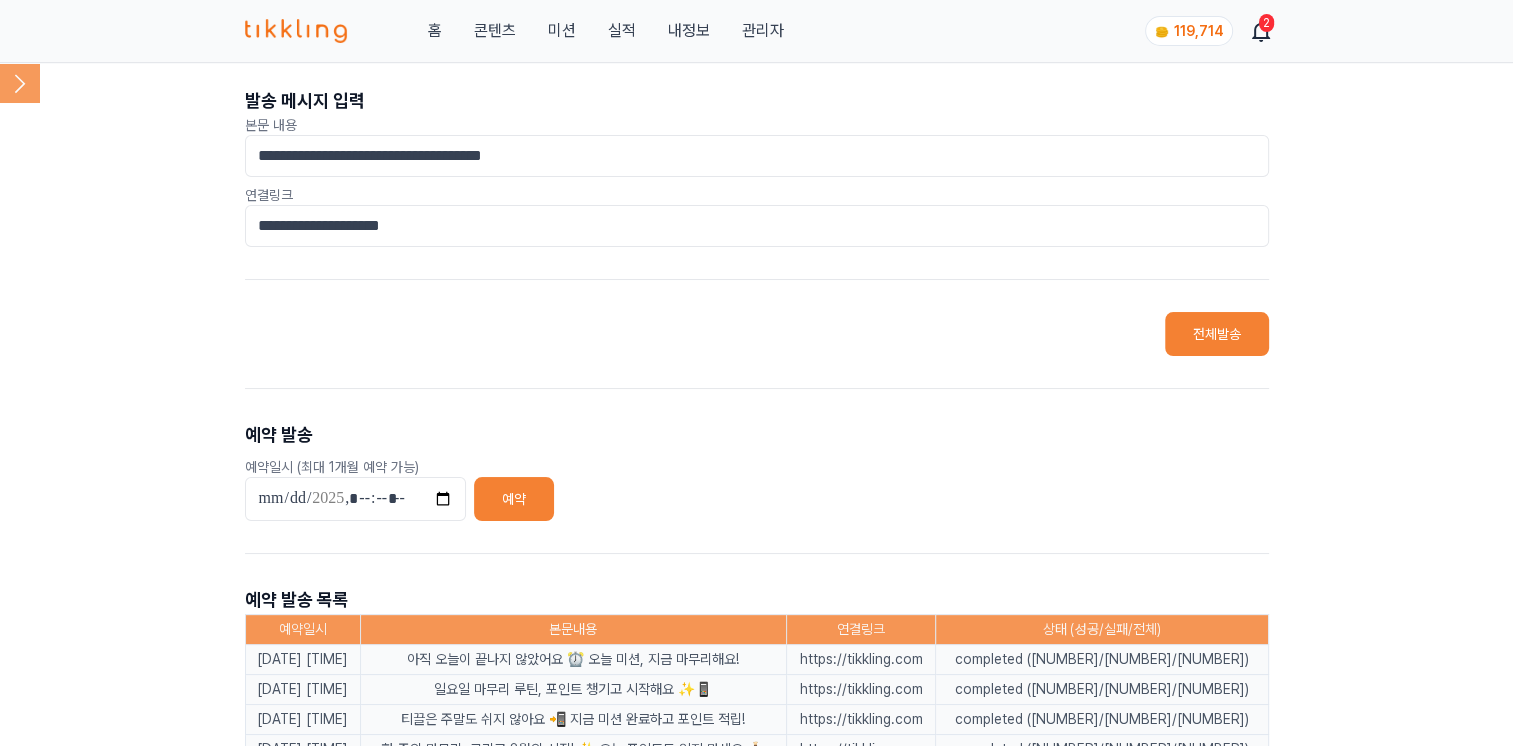 type on "**********" 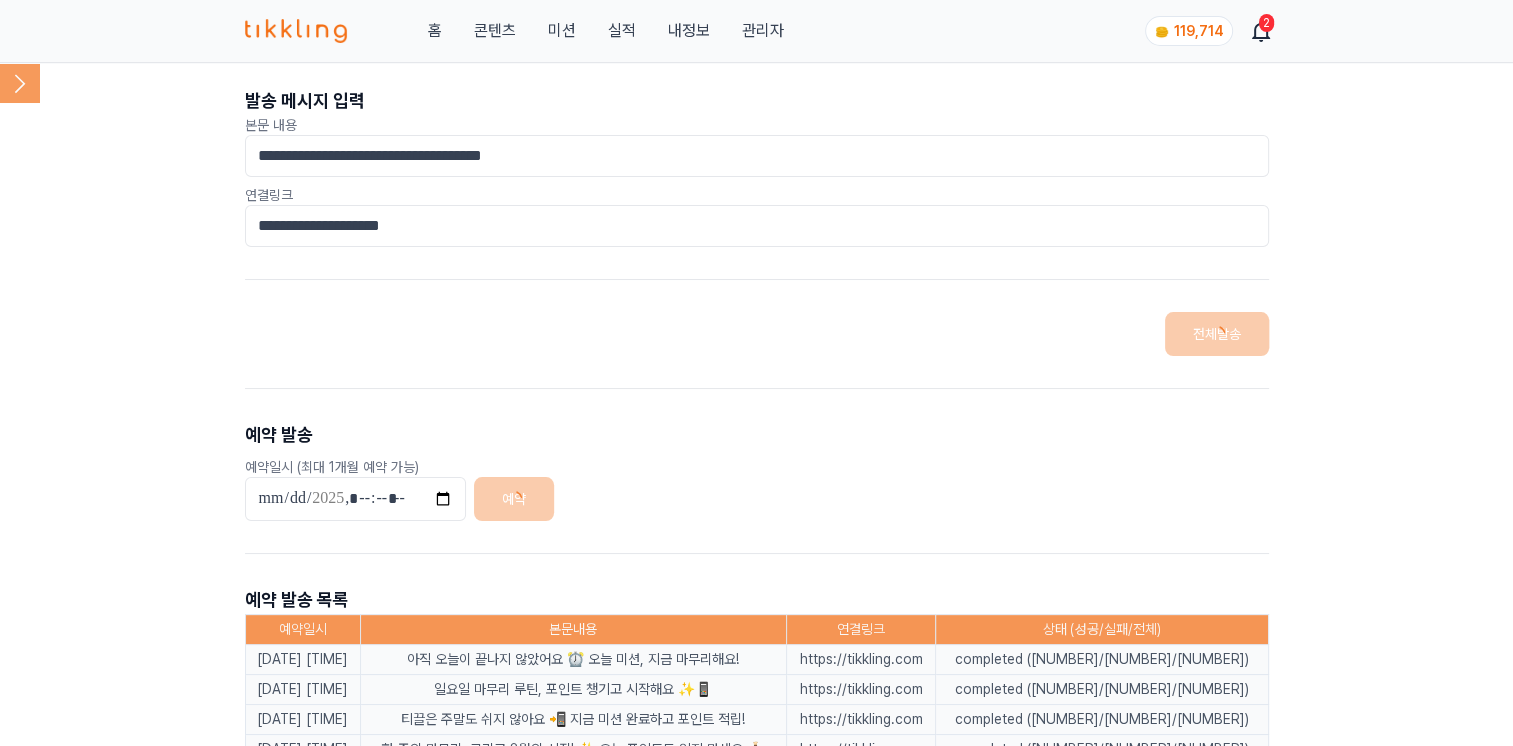 type 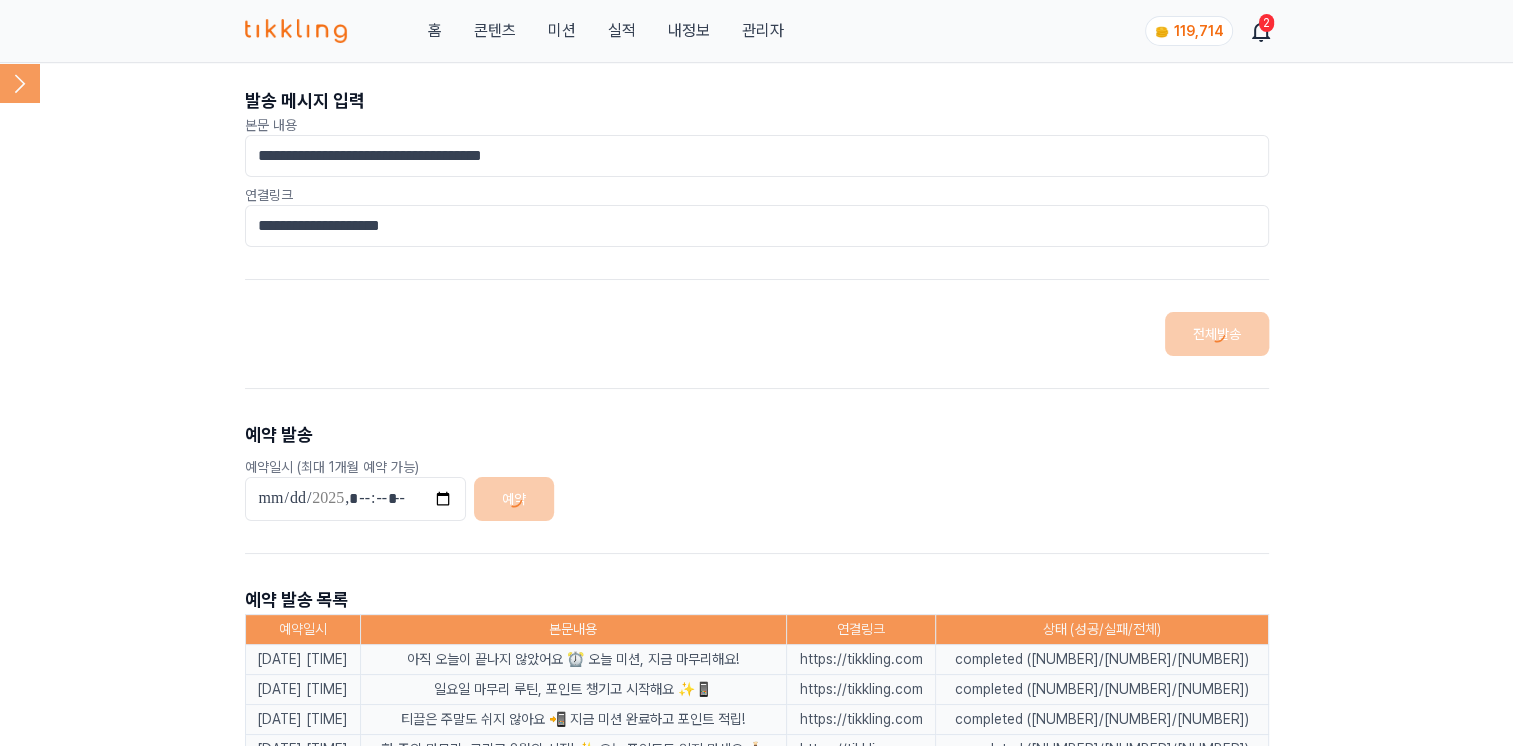 type 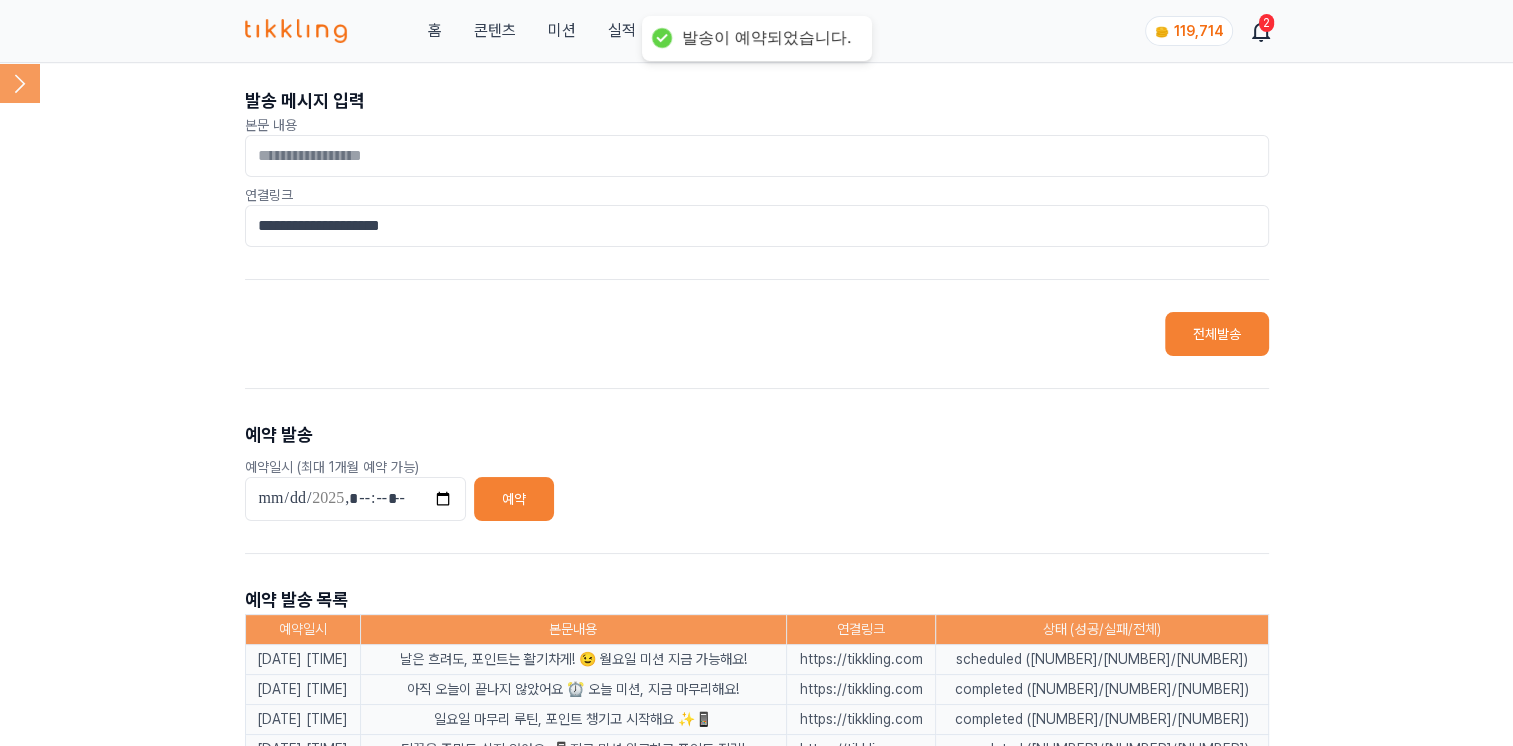 scroll, scrollTop: 100, scrollLeft: 0, axis: vertical 